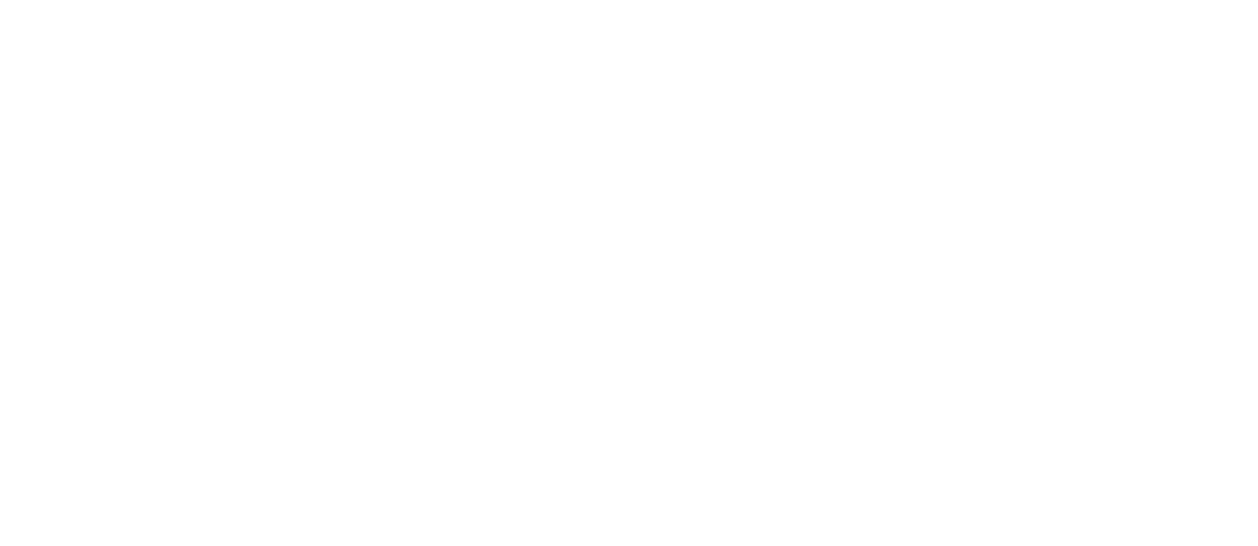 scroll, scrollTop: 0, scrollLeft: 0, axis: both 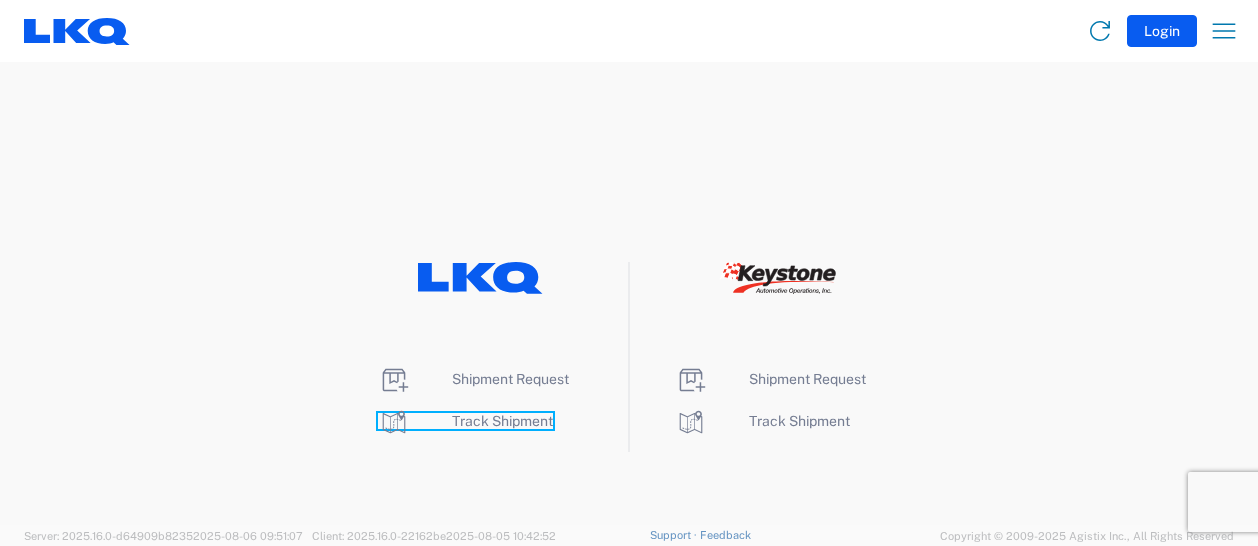 click on "Track Shipment" 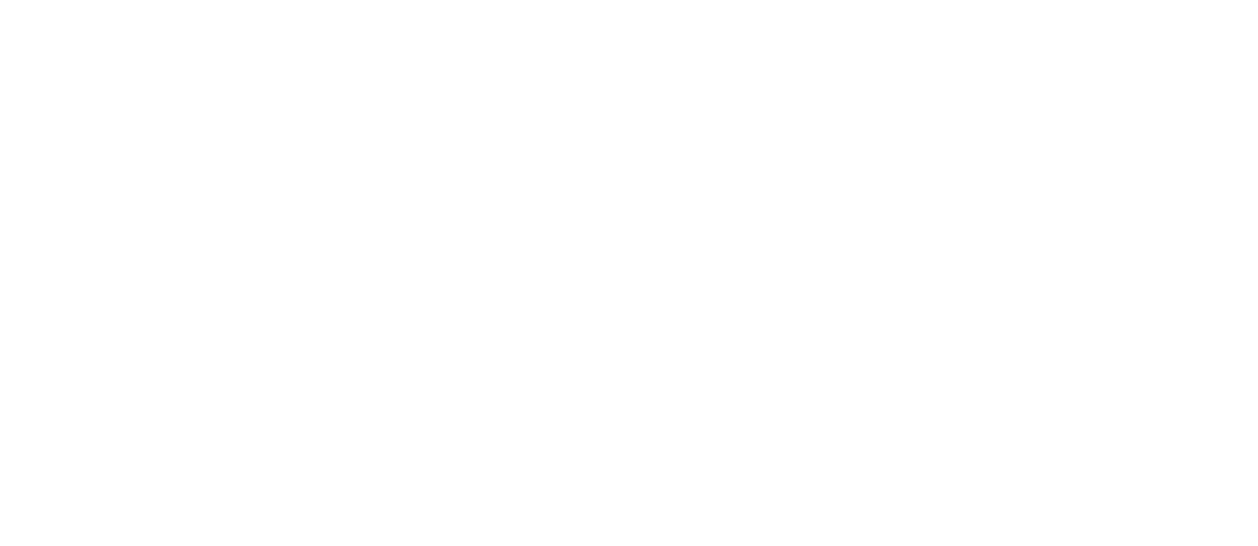 scroll, scrollTop: 0, scrollLeft: 0, axis: both 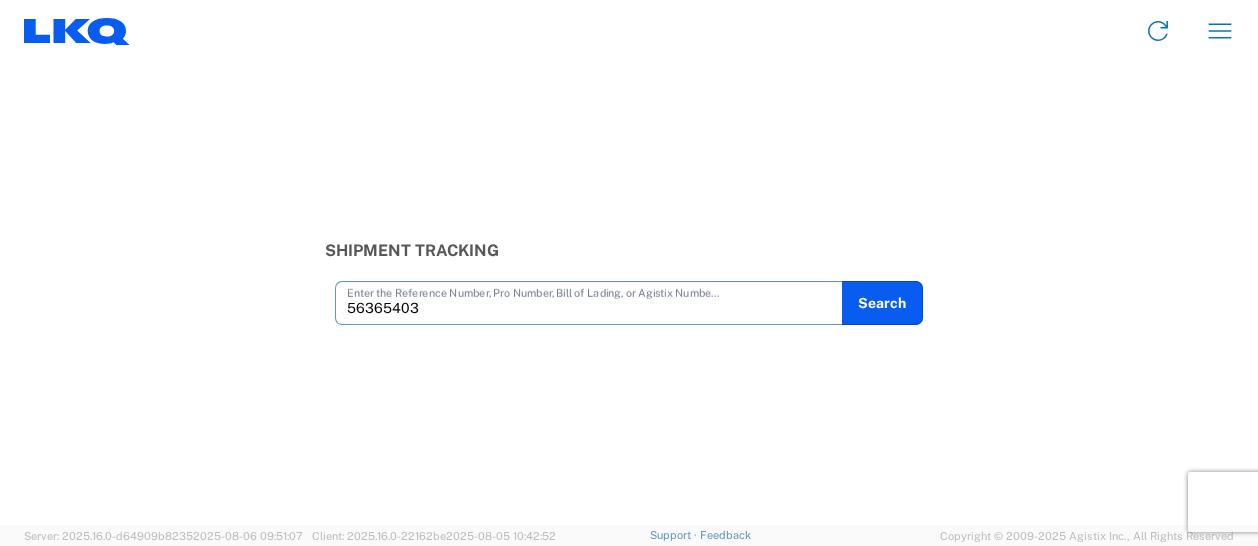 type on "56365403" 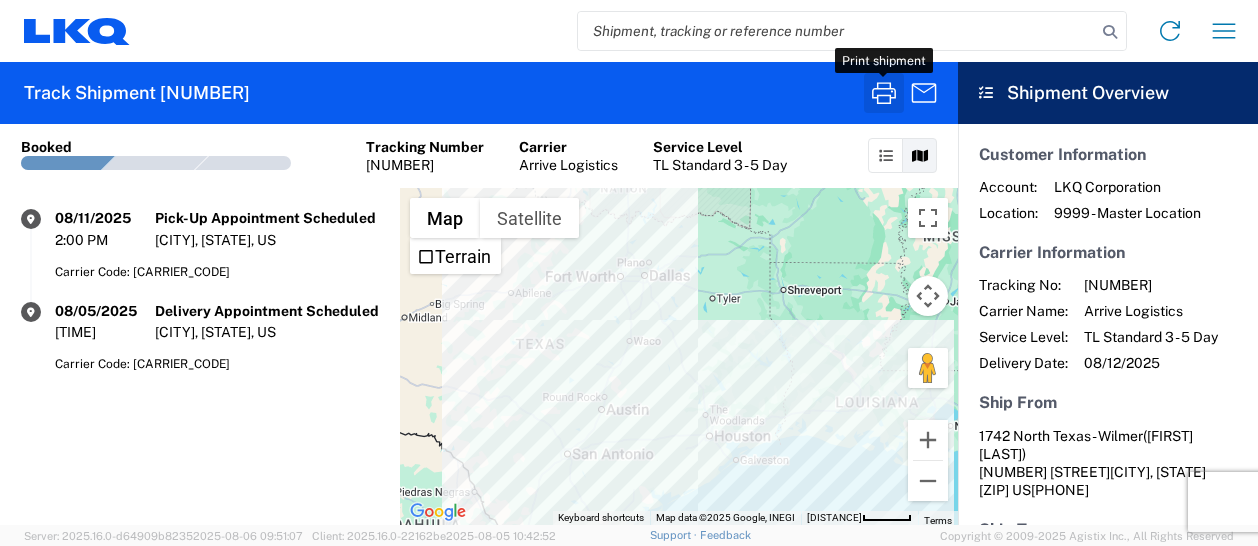 click 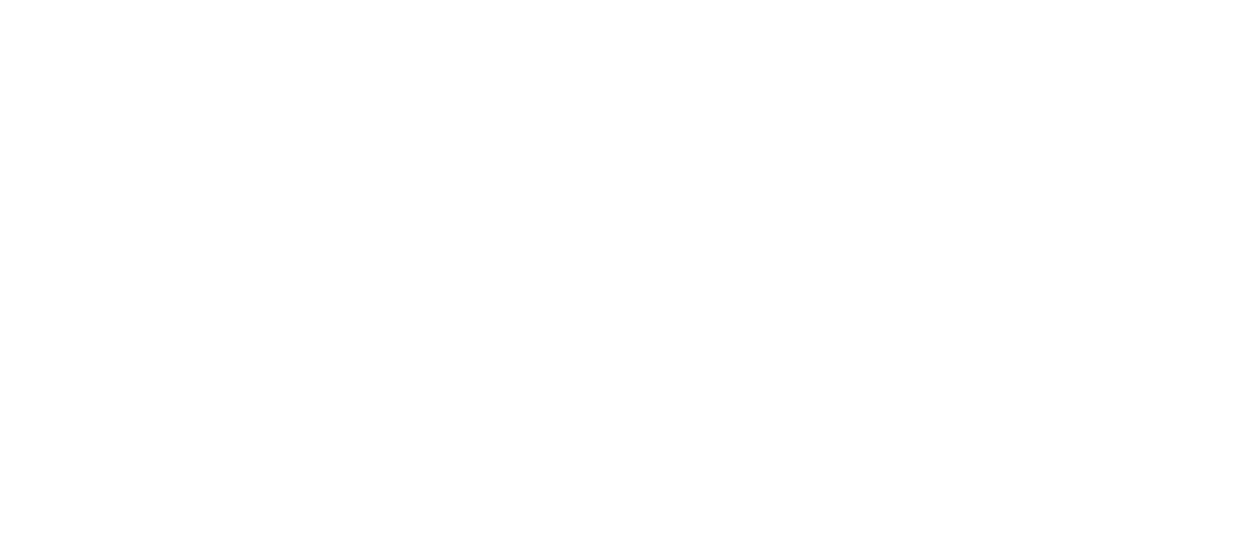 scroll, scrollTop: 0, scrollLeft: 0, axis: both 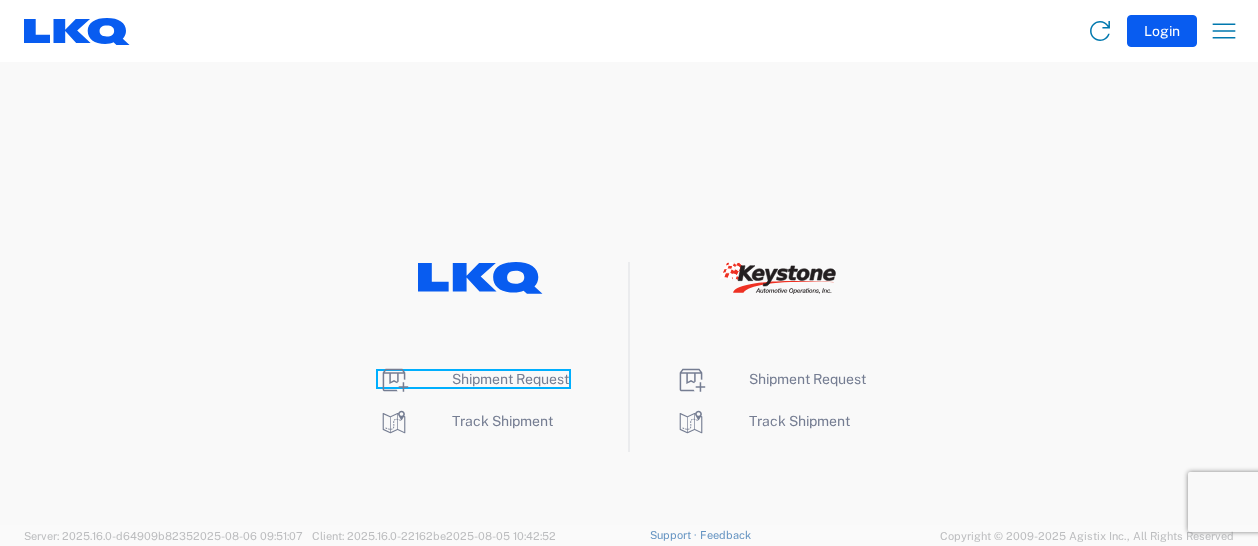 click on "Shipment Request" 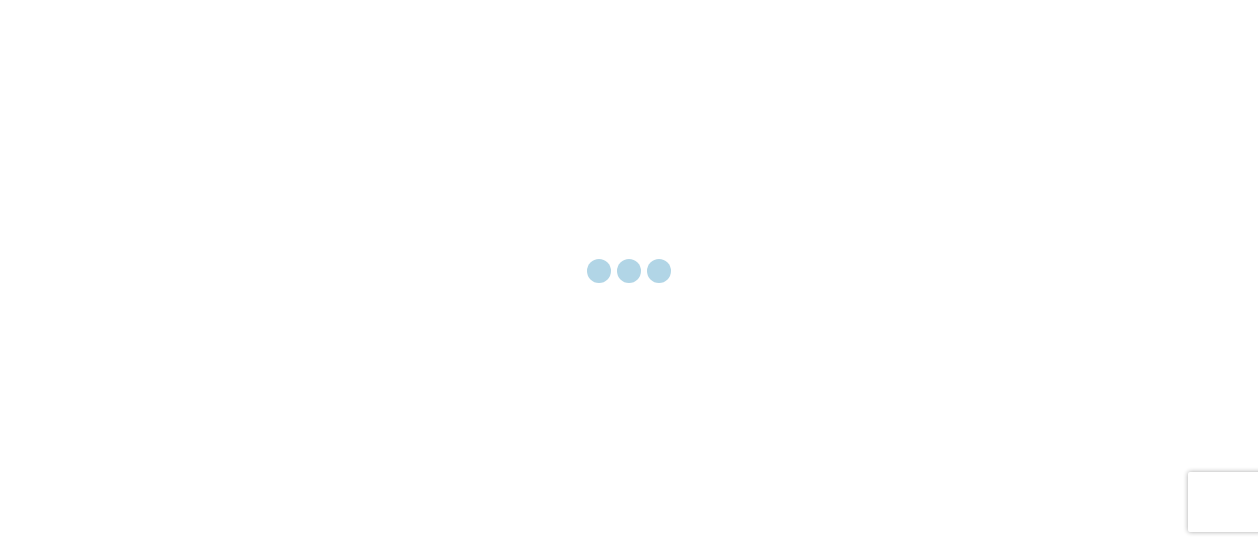 scroll, scrollTop: 0, scrollLeft: 0, axis: both 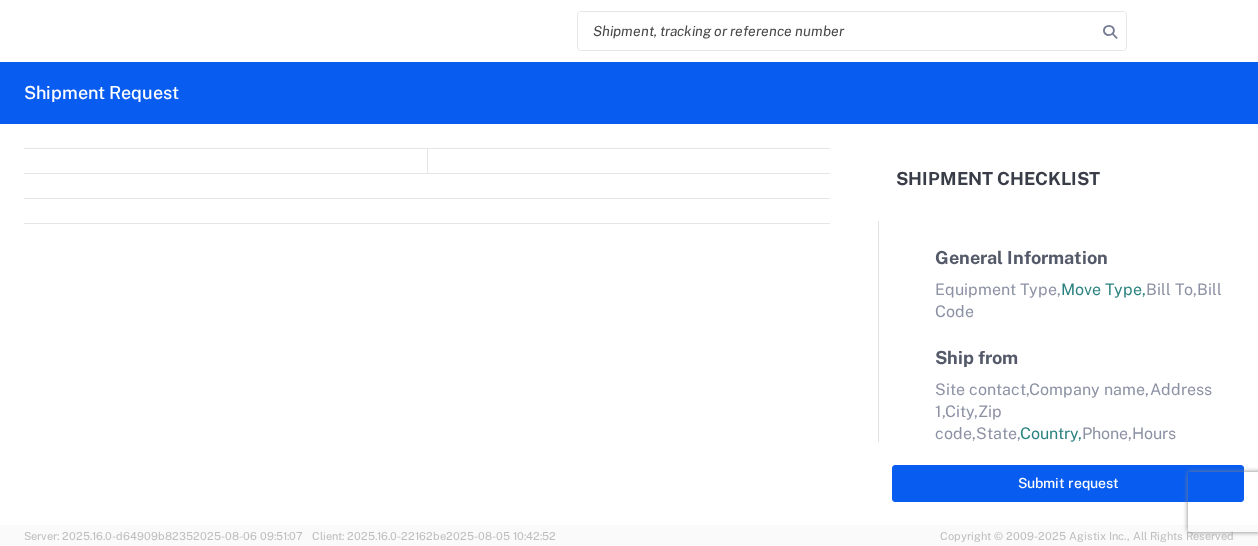 select on "FULL" 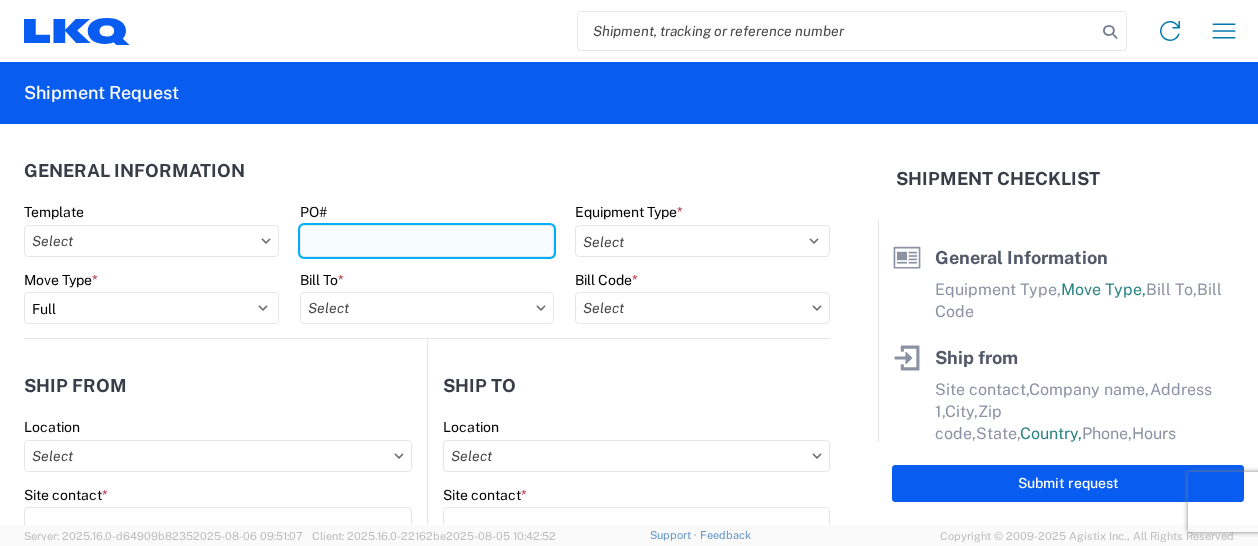 click on "PO#" at bounding box center [427, 241] 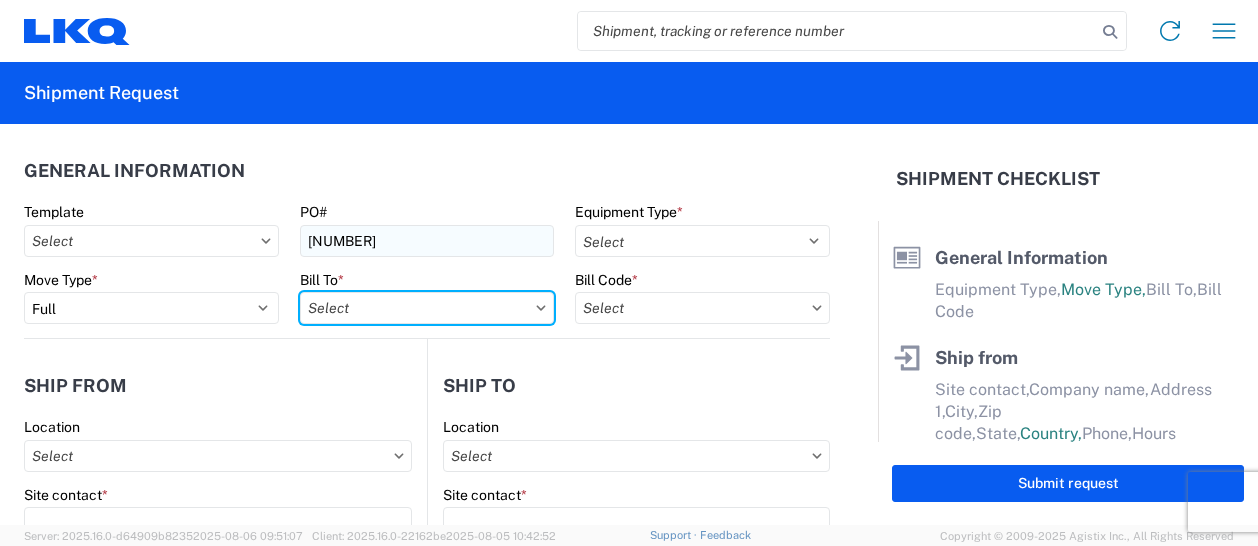 type on "1742 North Texas - Wilmer" 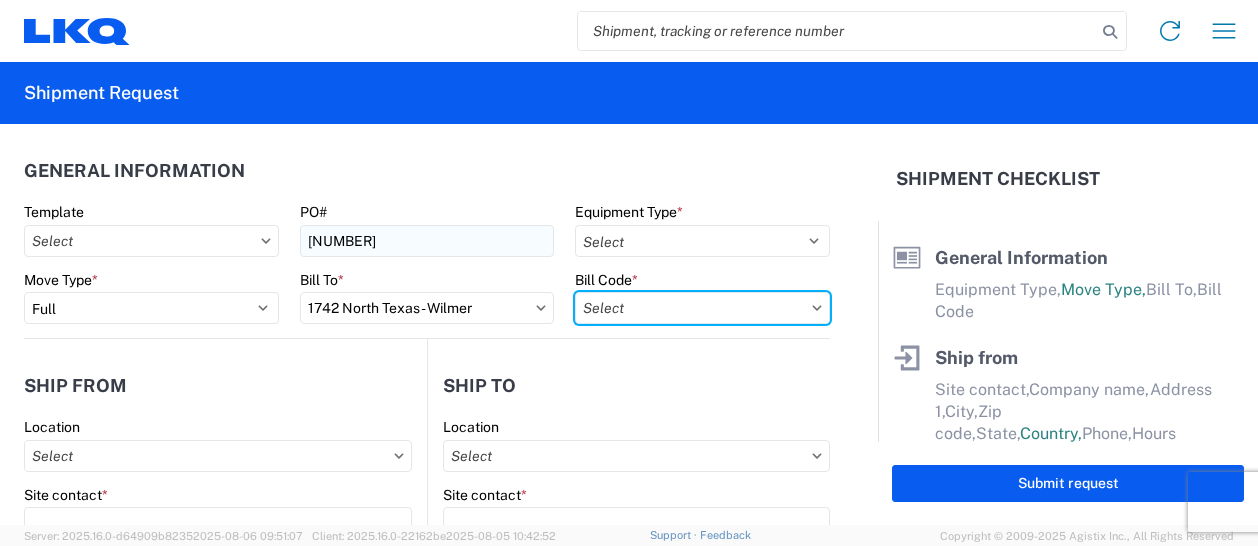 type on "[NUMBER]-[NUMBER]-[NUMBER]-[NUMBER] - [NUMBER] [TEXT]" 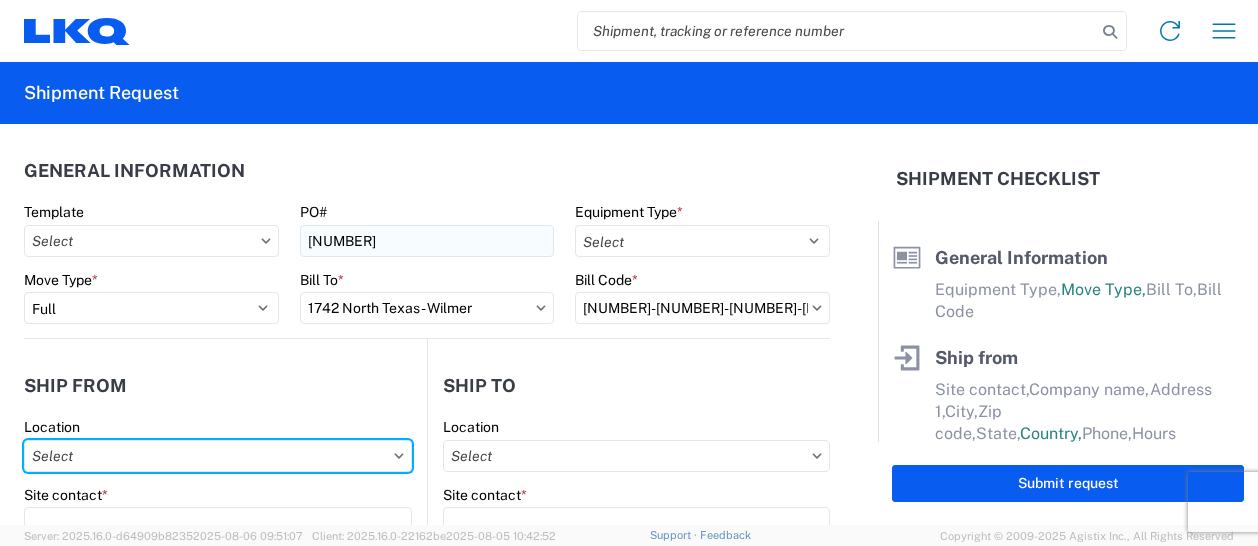 type on "1742 North Texas - Wilmer" 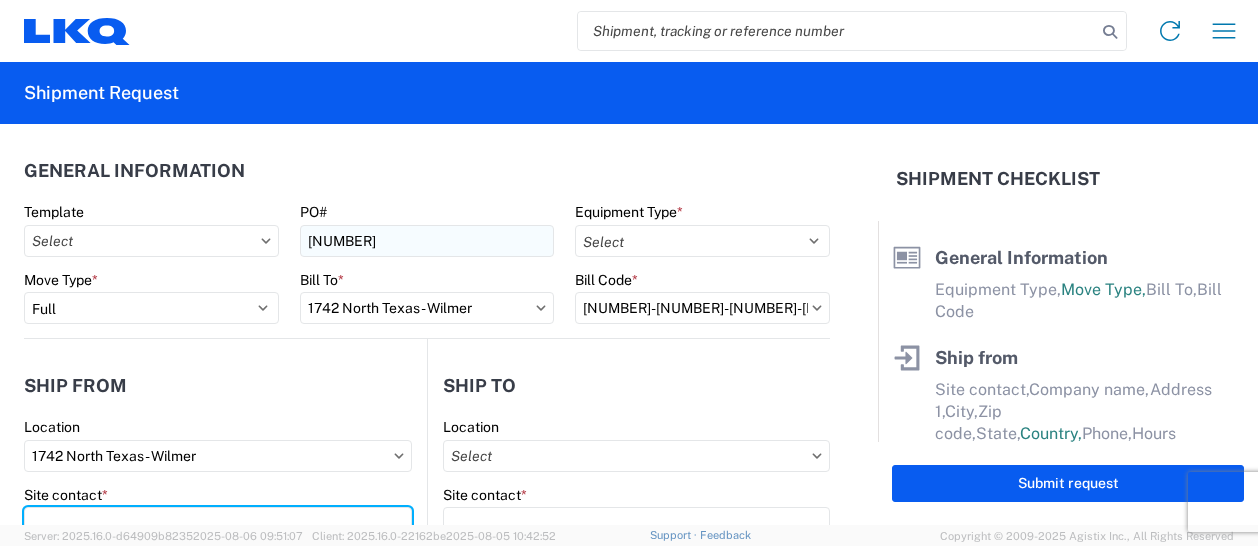 type on "[FIRST] [LAST]" 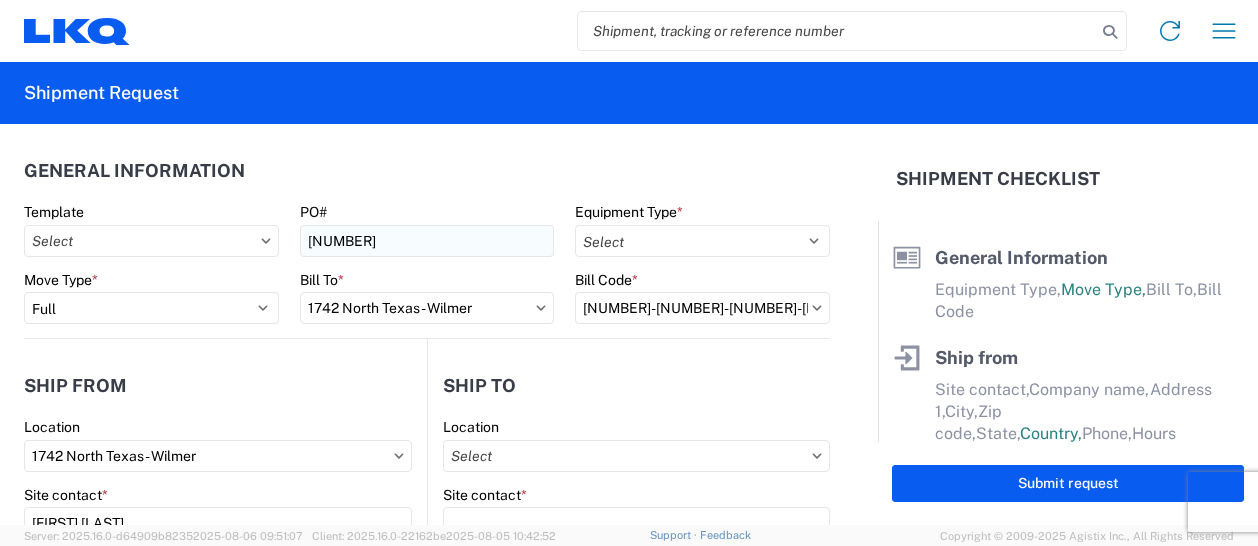 type on "1742 North Texas - Wilmer" 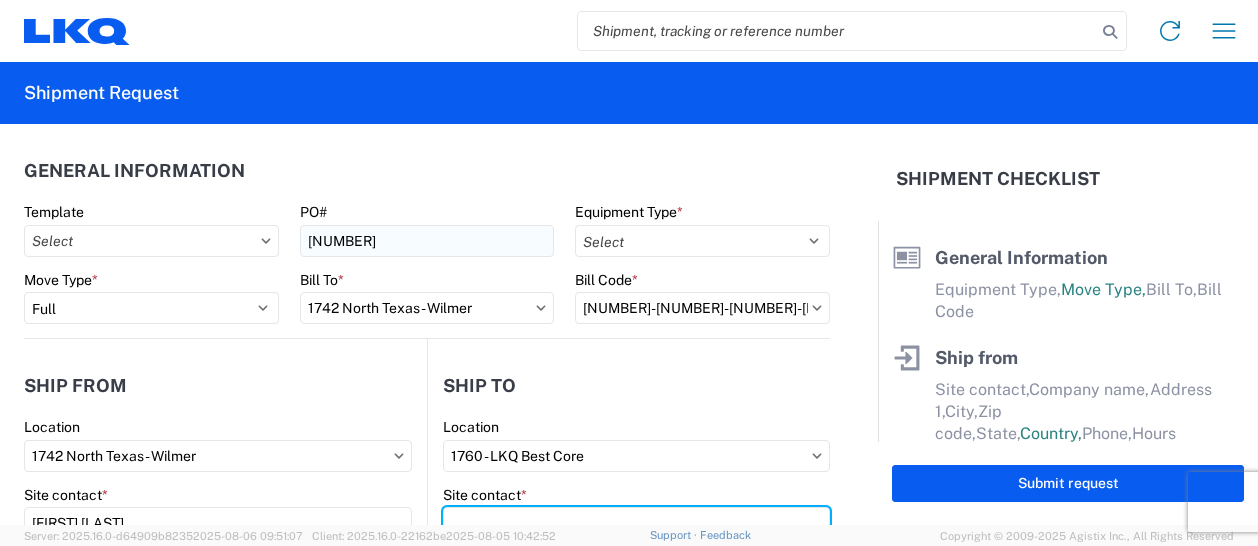 type on "Receiving" 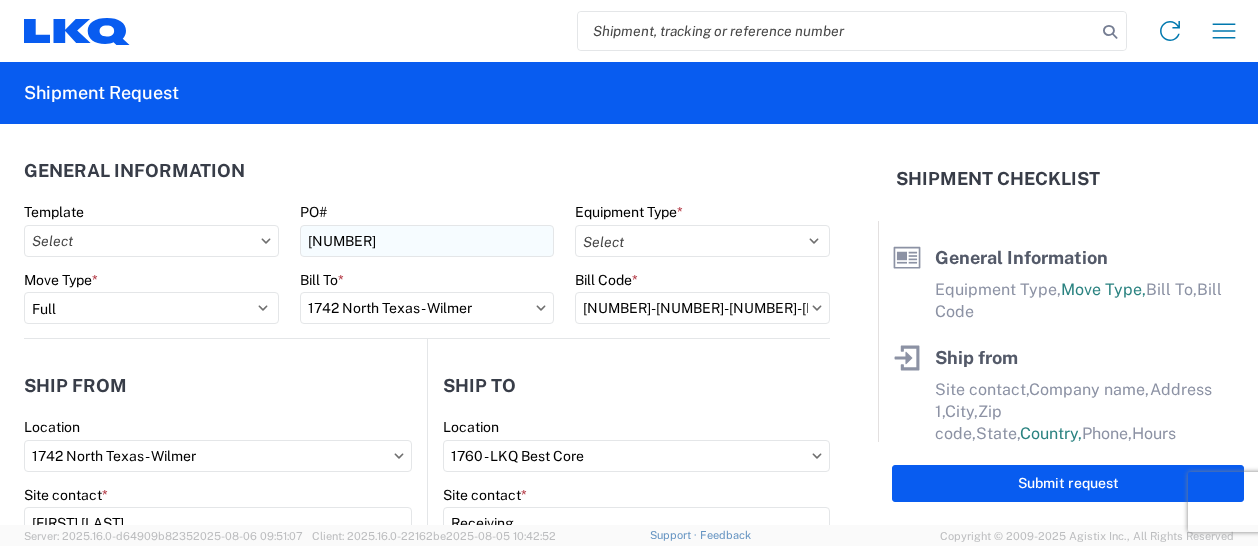 type on "LKQ Corporation" 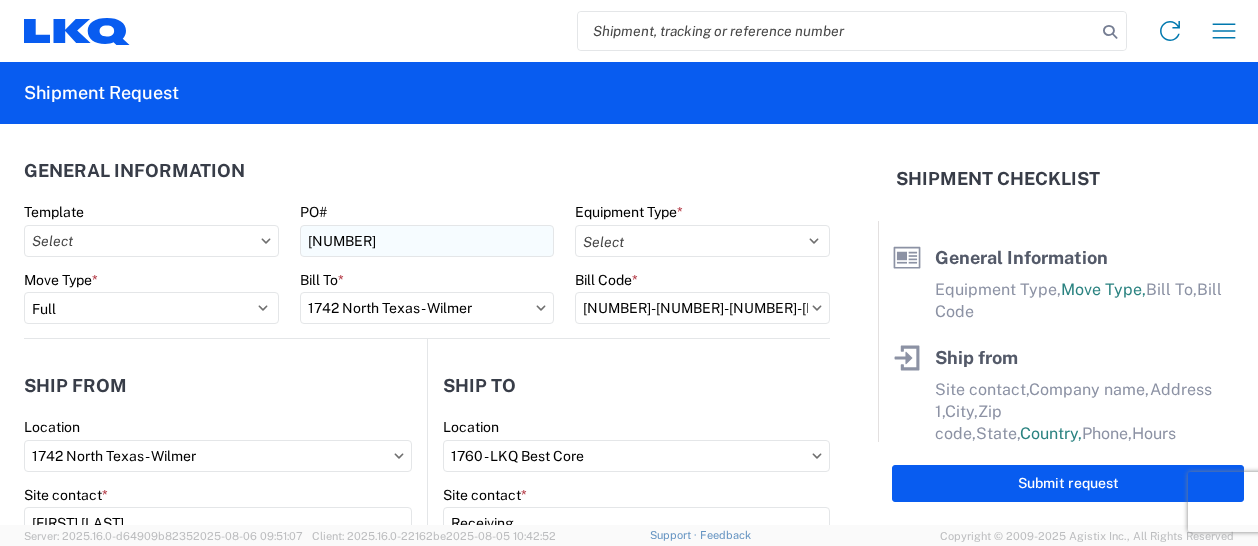 type on "1710 W Mount Houston Rd" 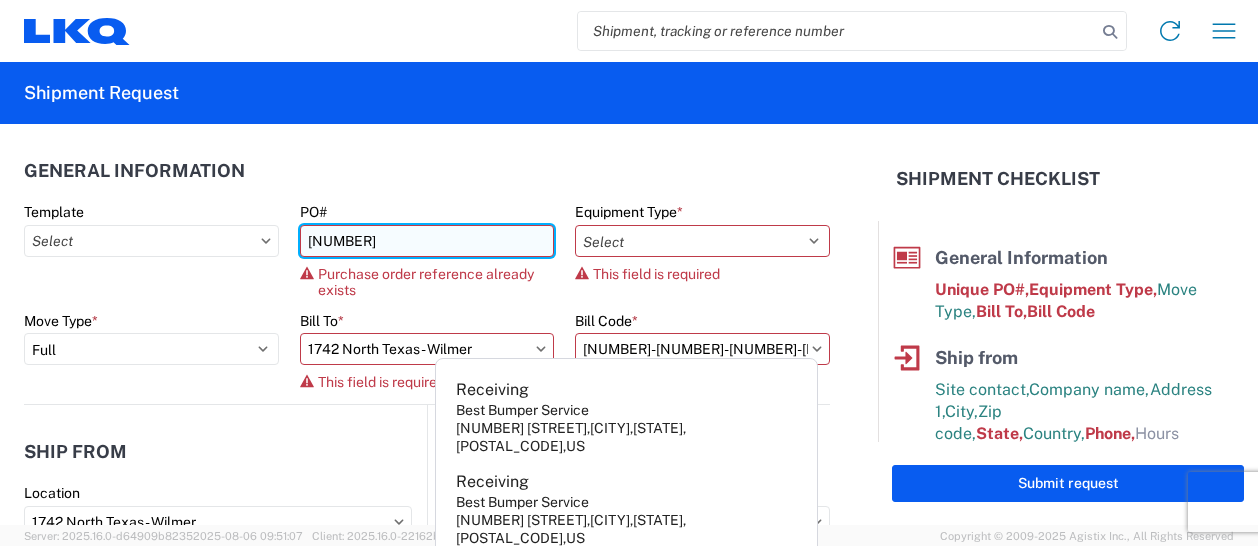 click on "[NUMBER]" at bounding box center [427, 241] 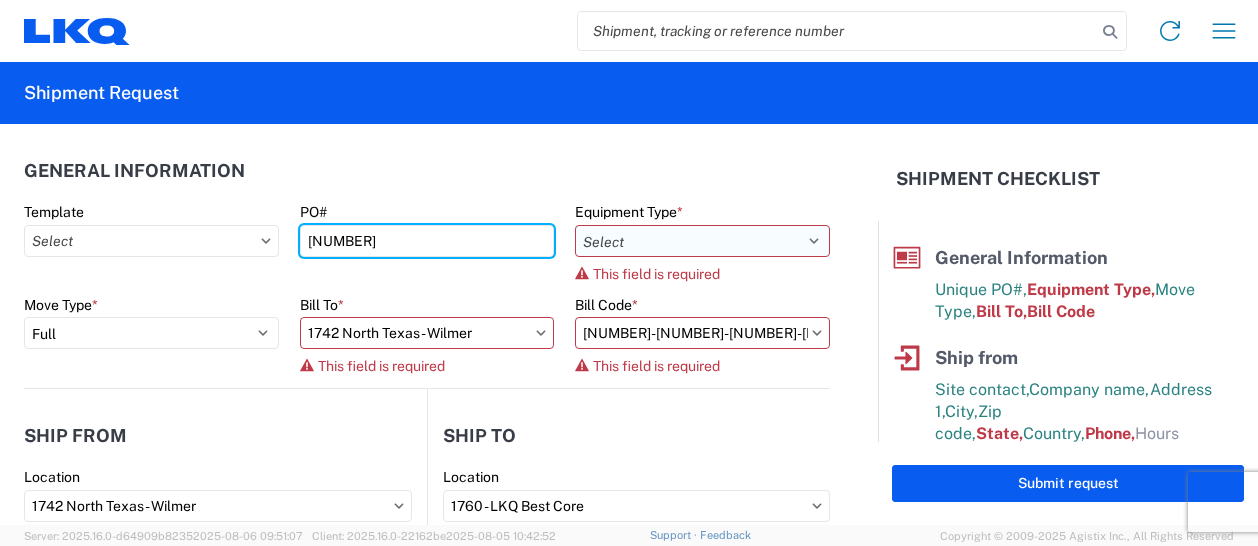 type on "[NUMBER]" 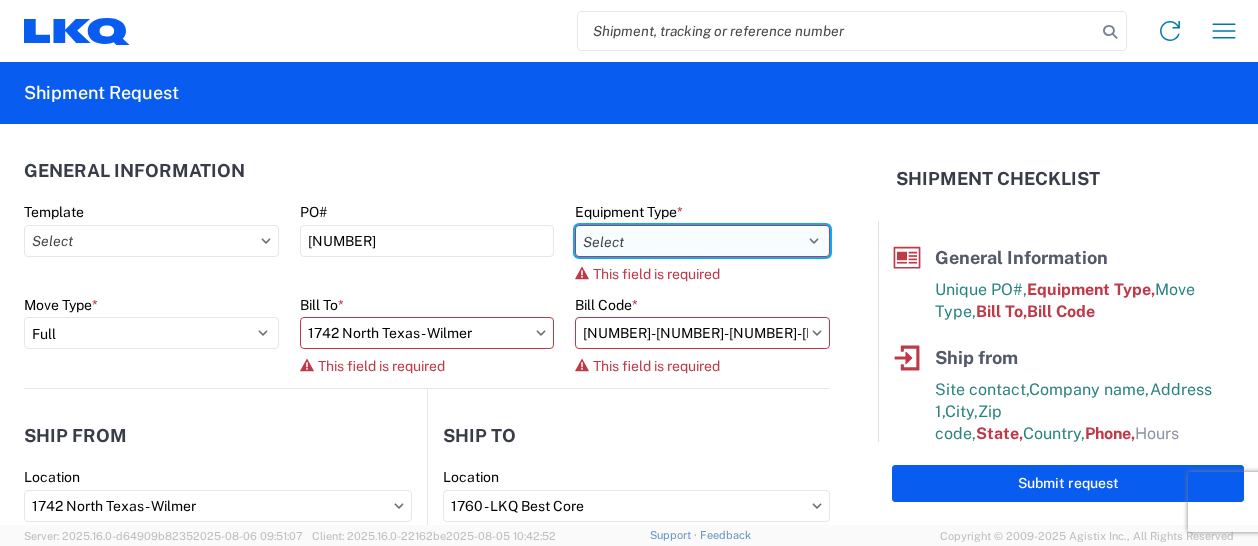 click on "Select 53’ Dry Van Flatbed Dropdeck (van) Lowboy (flatbed) Rail" at bounding box center (702, 241) 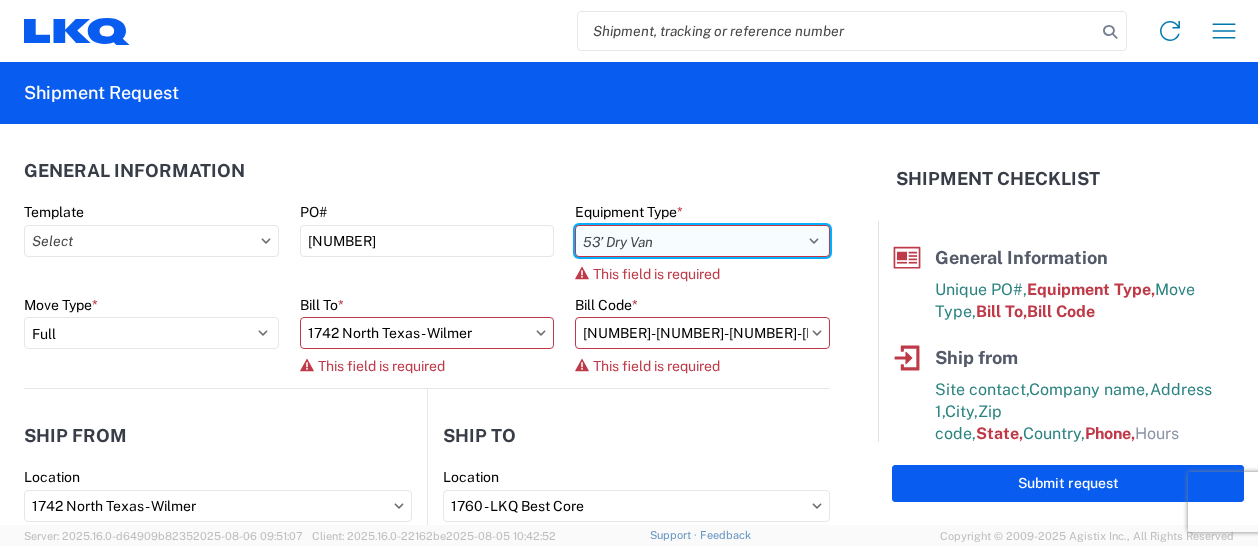 click on "Select 53’ Dry Van Flatbed Dropdeck (van) Lowboy (flatbed) Rail" at bounding box center [702, 241] 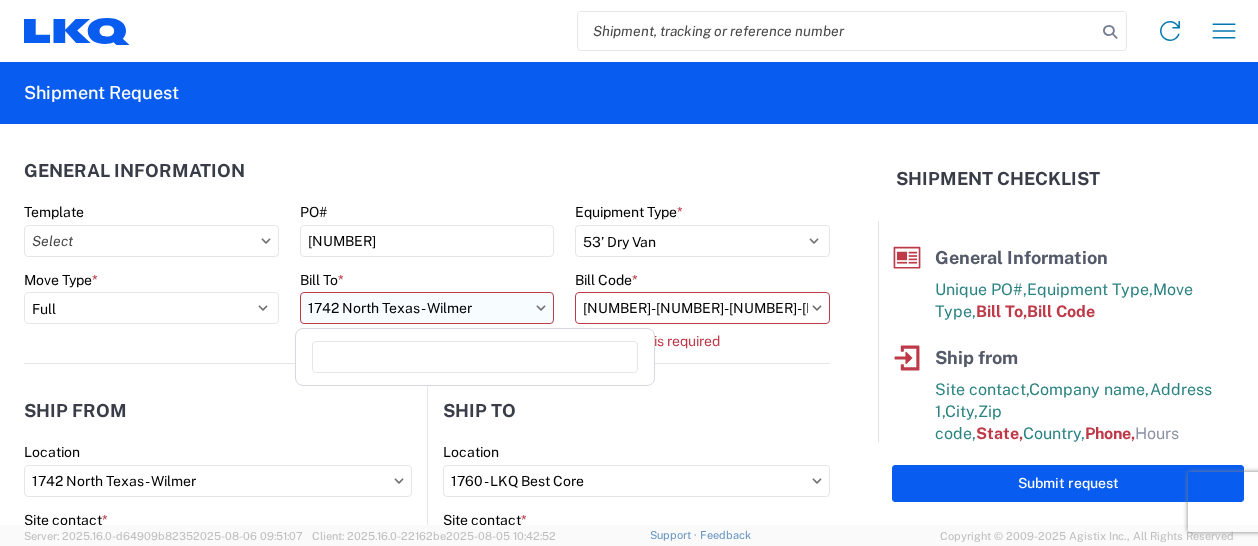 click on "1742 North Texas - Wilmer" at bounding box center (427, 308) 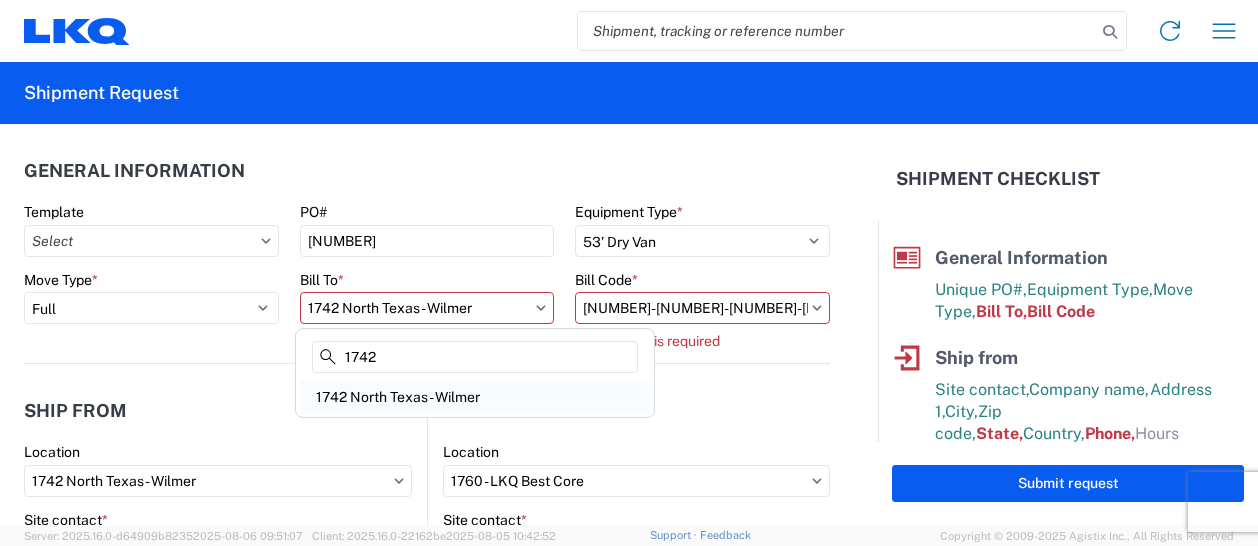 type on "1742" 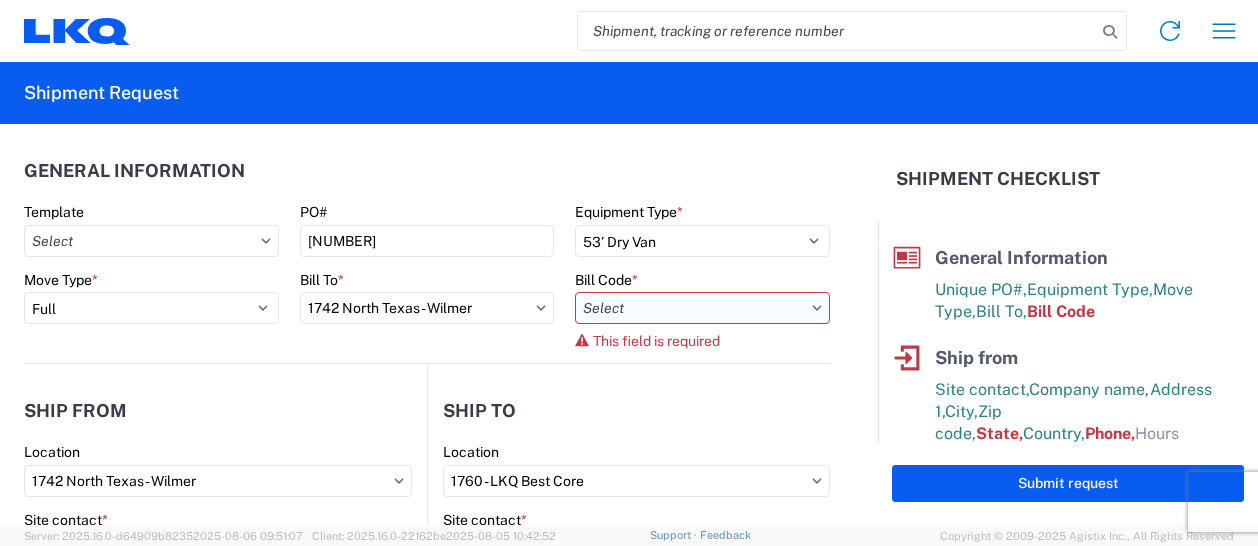click on "Bill Code  *" at bounding box center (702, 308) 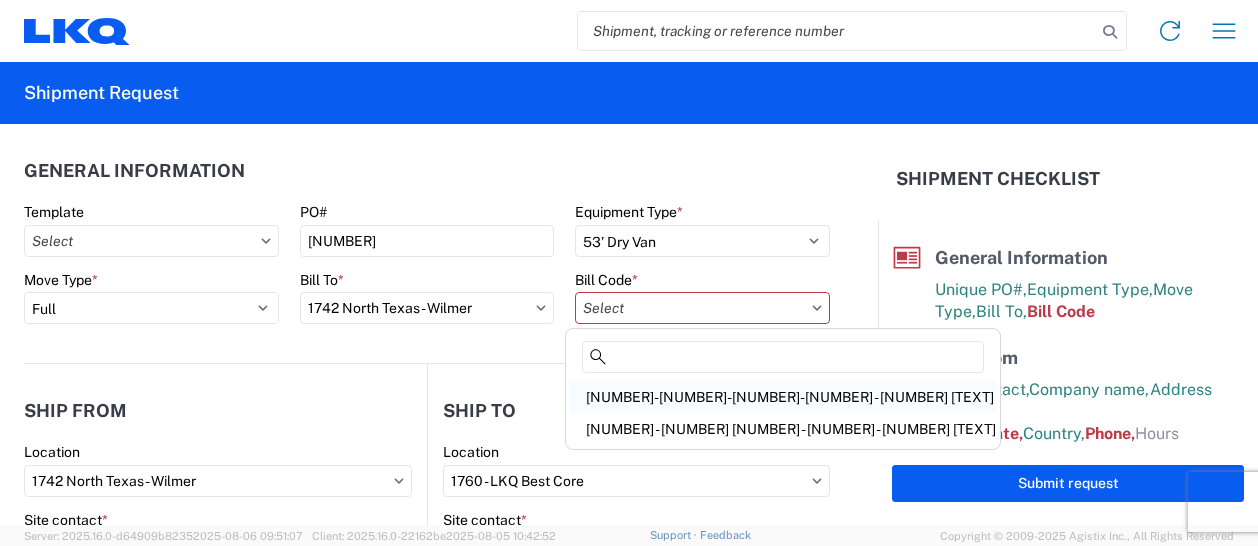 click on "[NUMBER]-[NUMBER]-[NUMBER]-[NUMBER] - [NUMBER] [TEXT]" 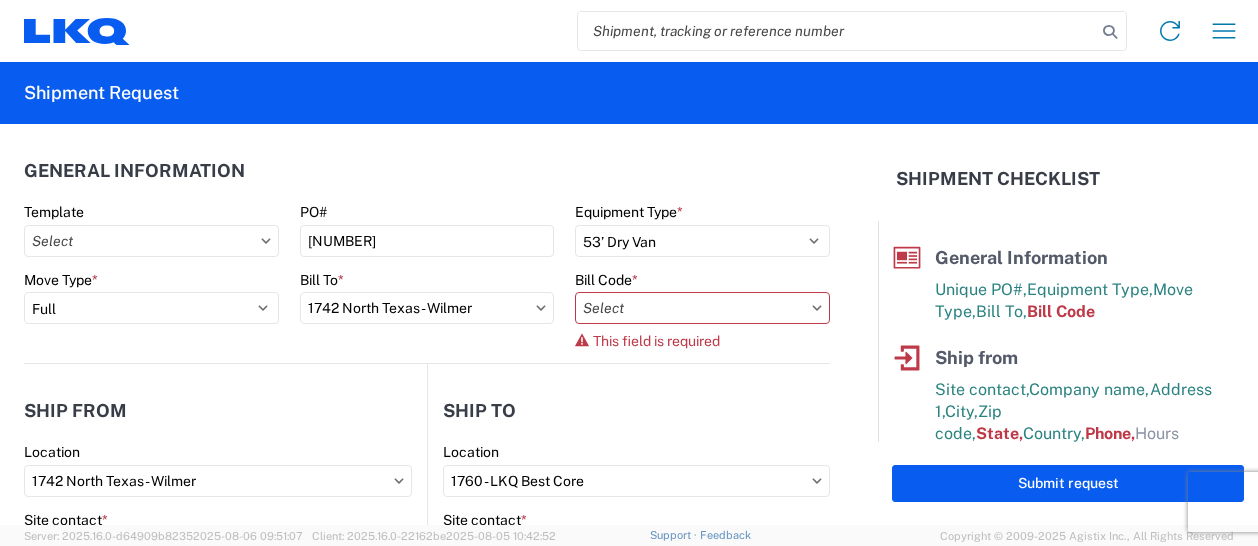 type on "[NUMBER]-[NUMBER]-[NUMBER]-[NUMBER] - [NUMBER] [TEXT]" 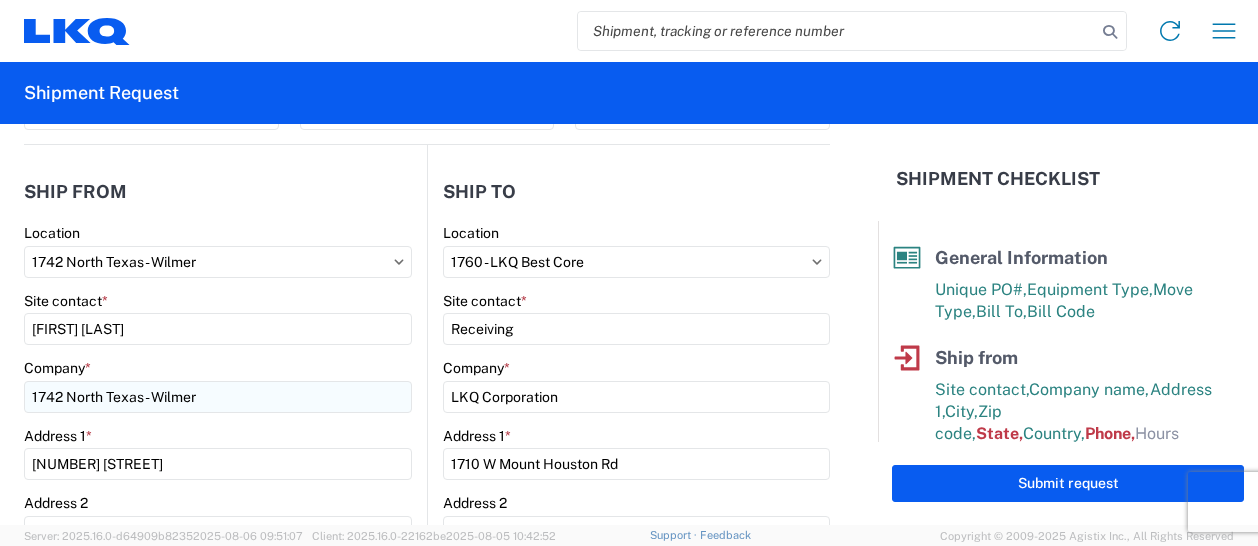 scroll, scrollTop: 200, scrollLeft: 0, axis: vertical 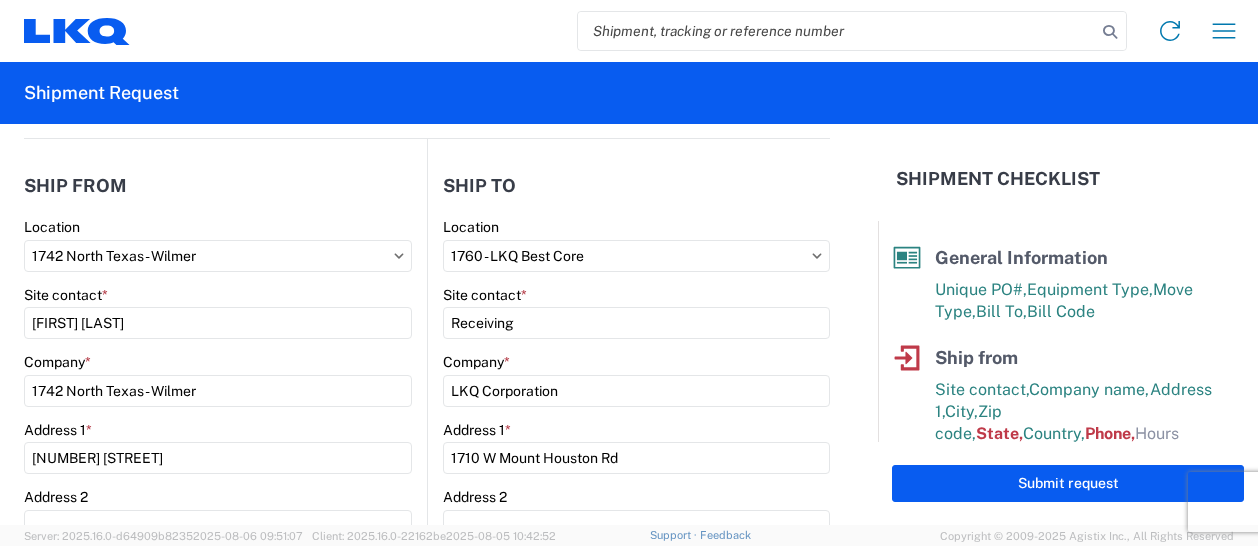 click on "Site contact  *" 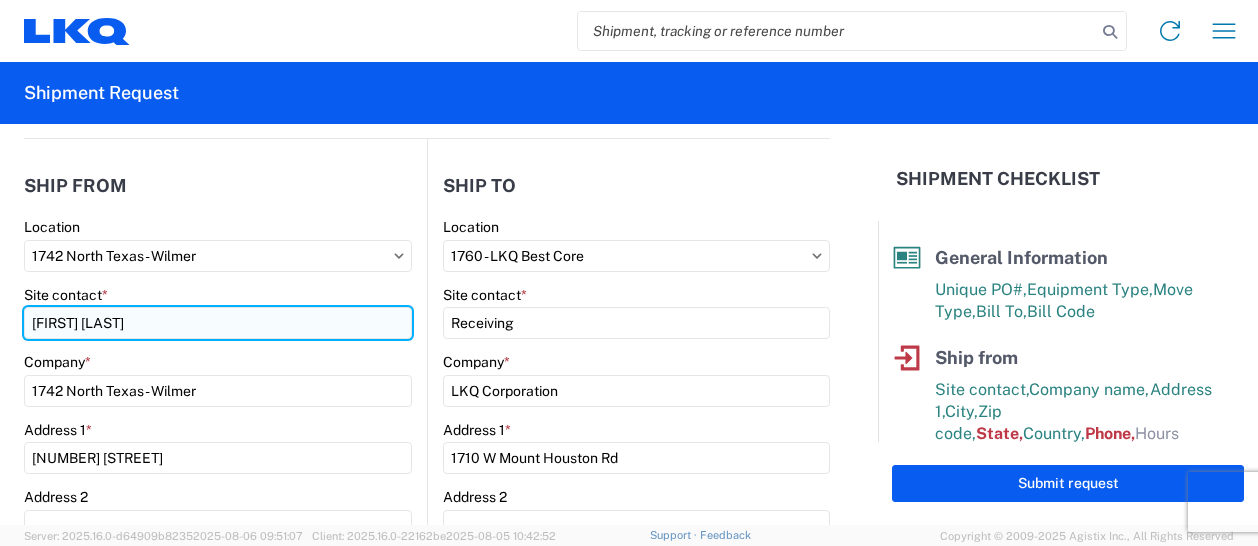 click on "[FIRST] [LAST]" at bounding box center (218, 323) 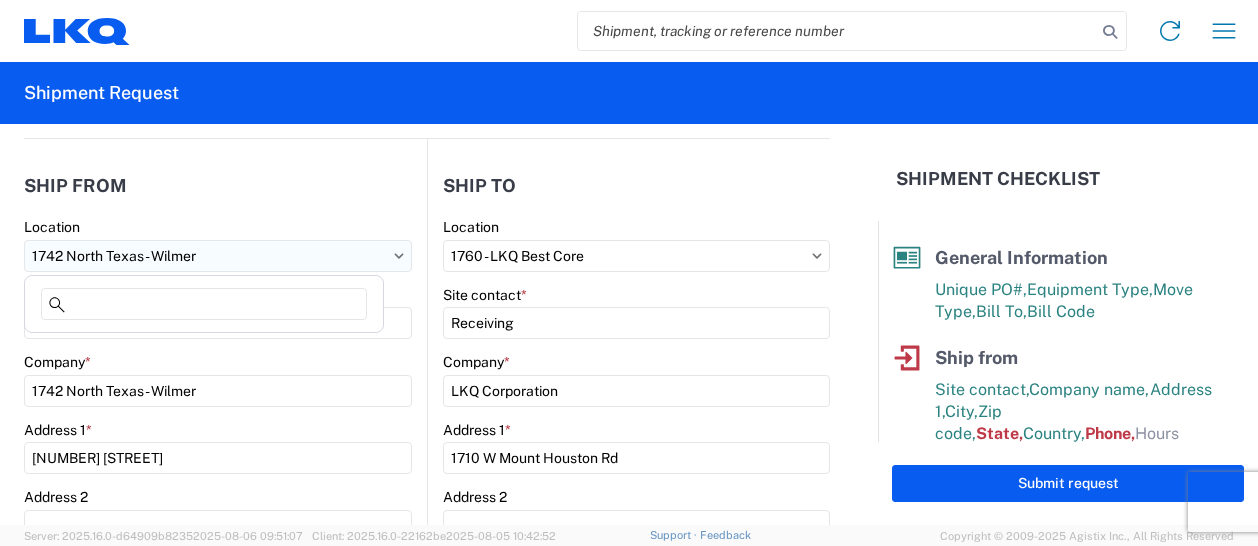 click on "1742 North Texas - Wilmer" at bounding box center (218, 256) 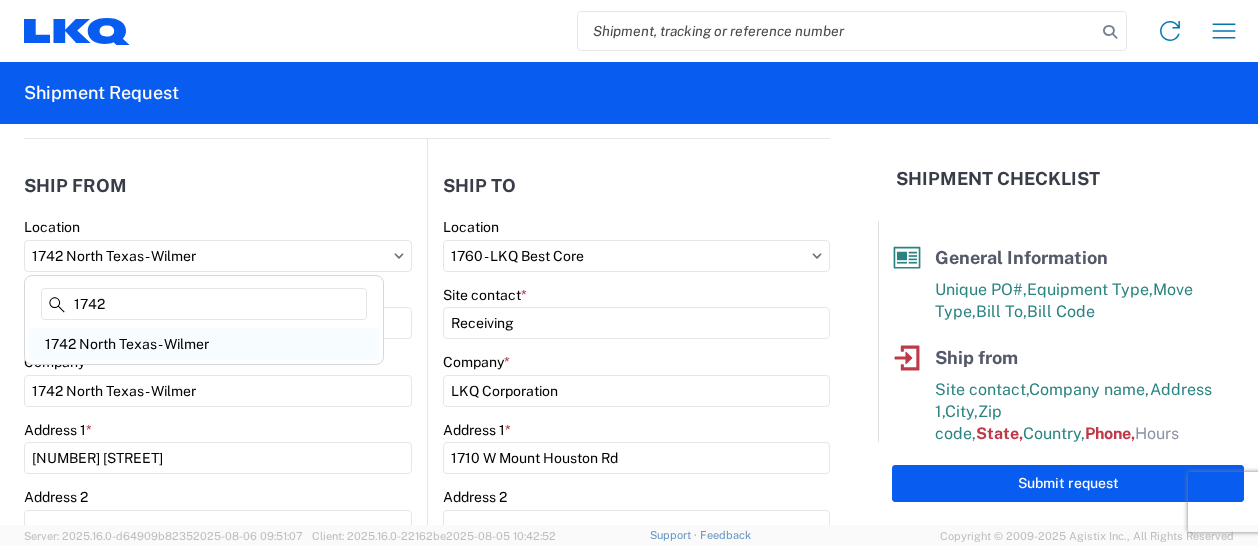 type on "1742" 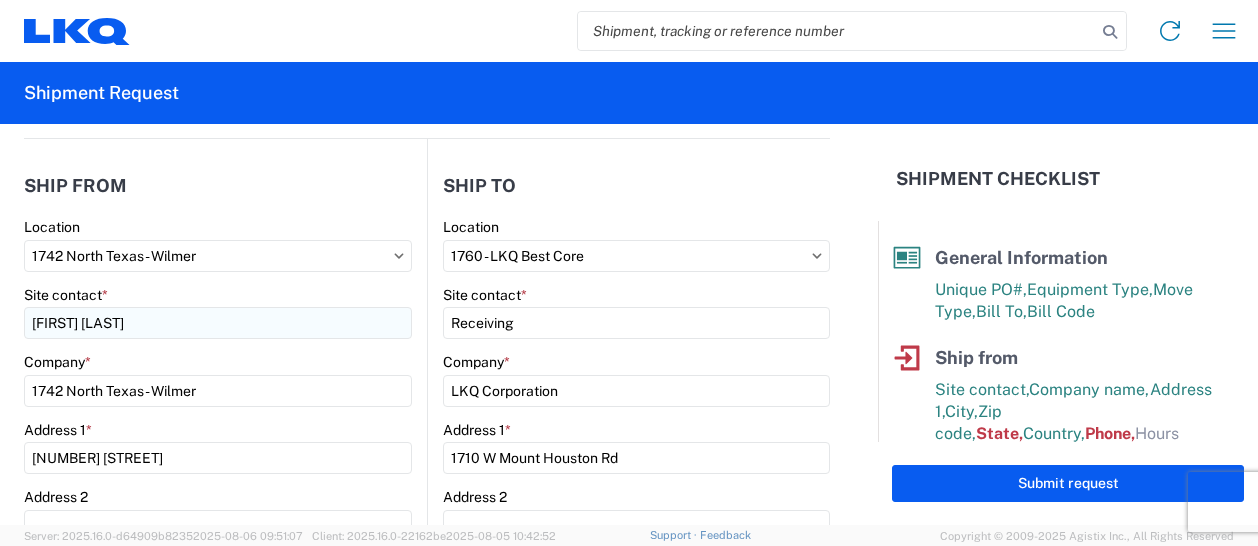 type 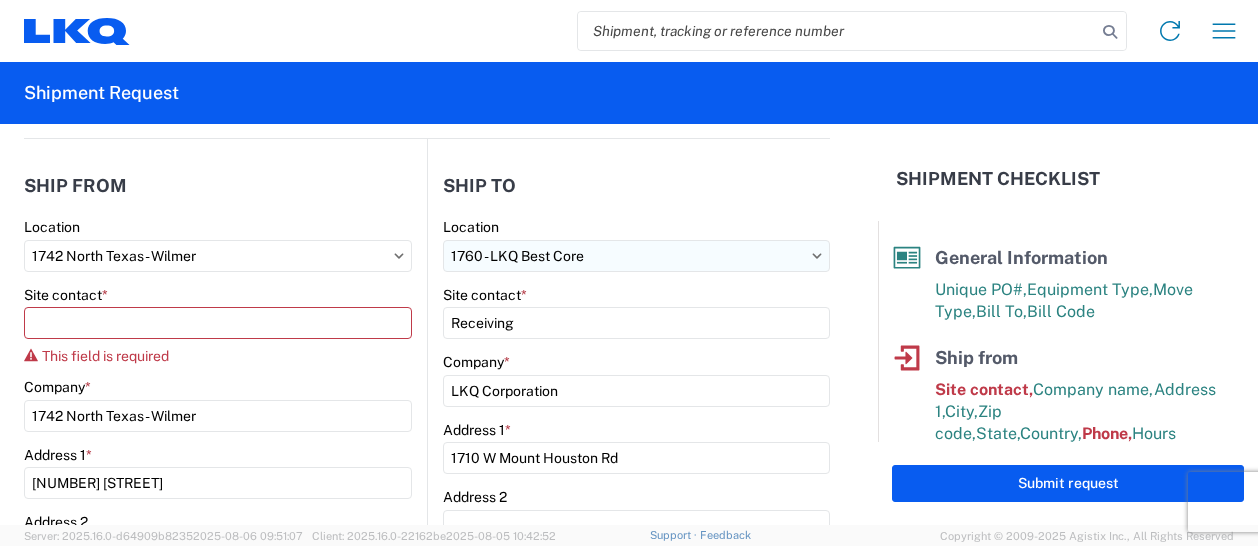 click on "1760 - LKQ Best Core" at bounding box center [636, 256] 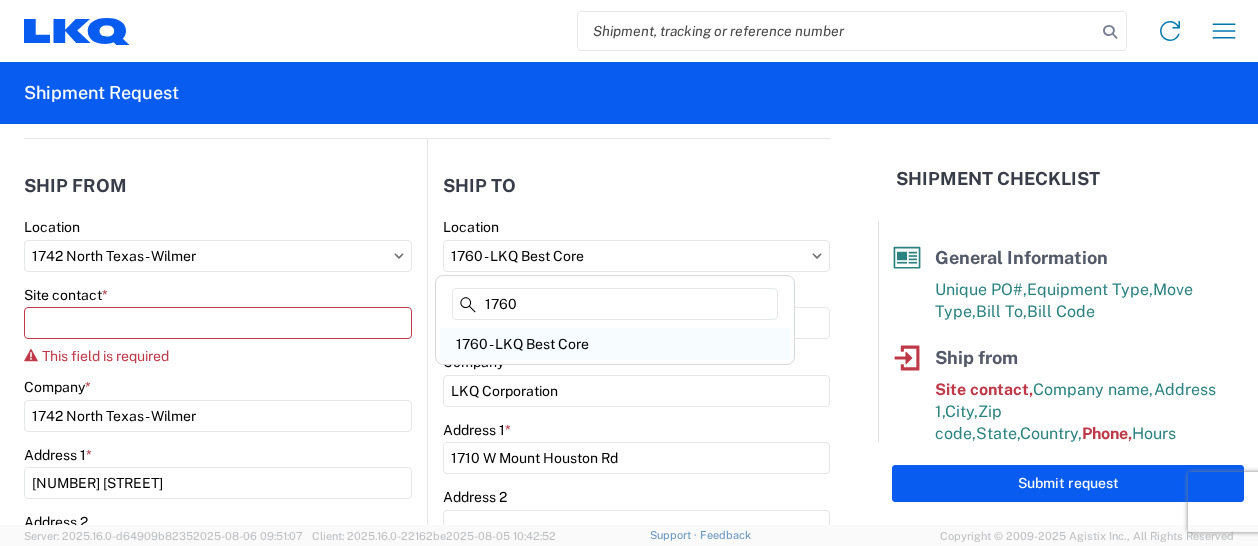 type on "1760" 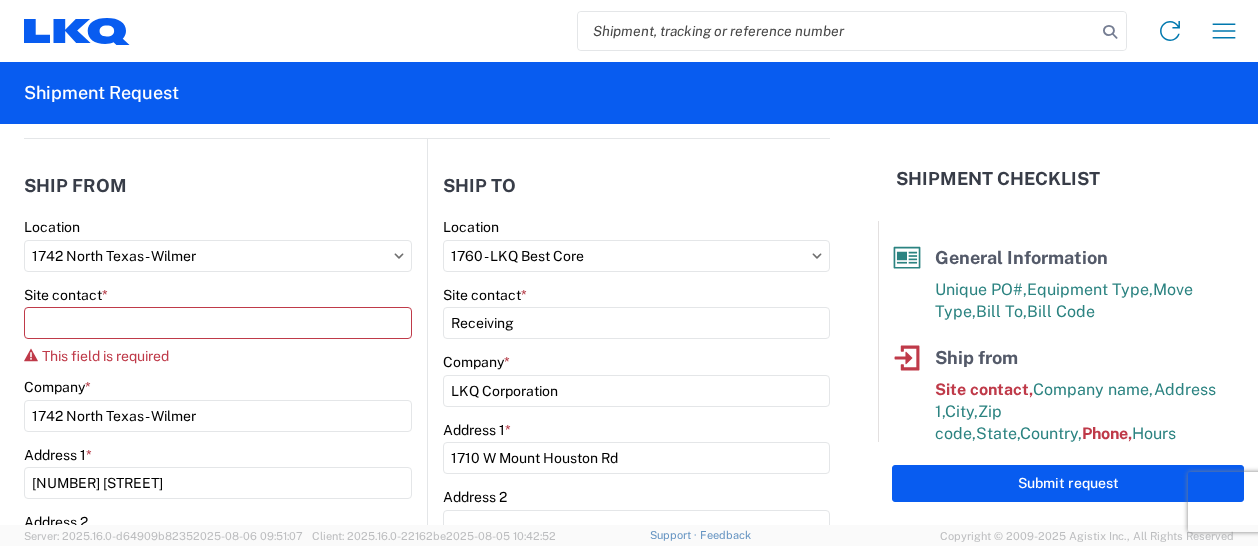 type 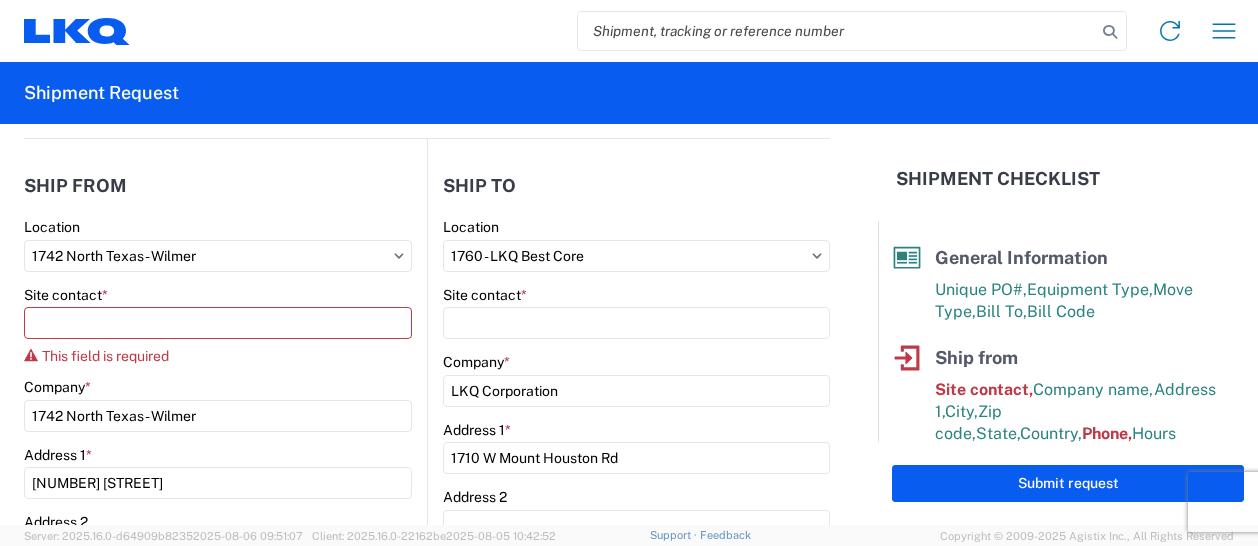 select on "TX" 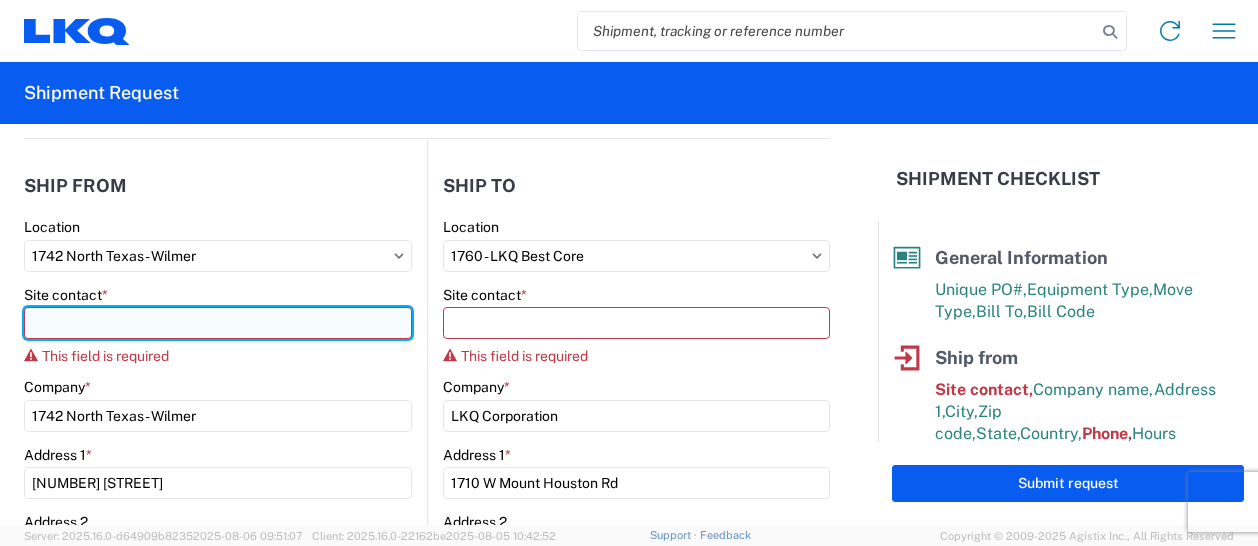 click on "Site contact  *" at bounding box center [218, 323] 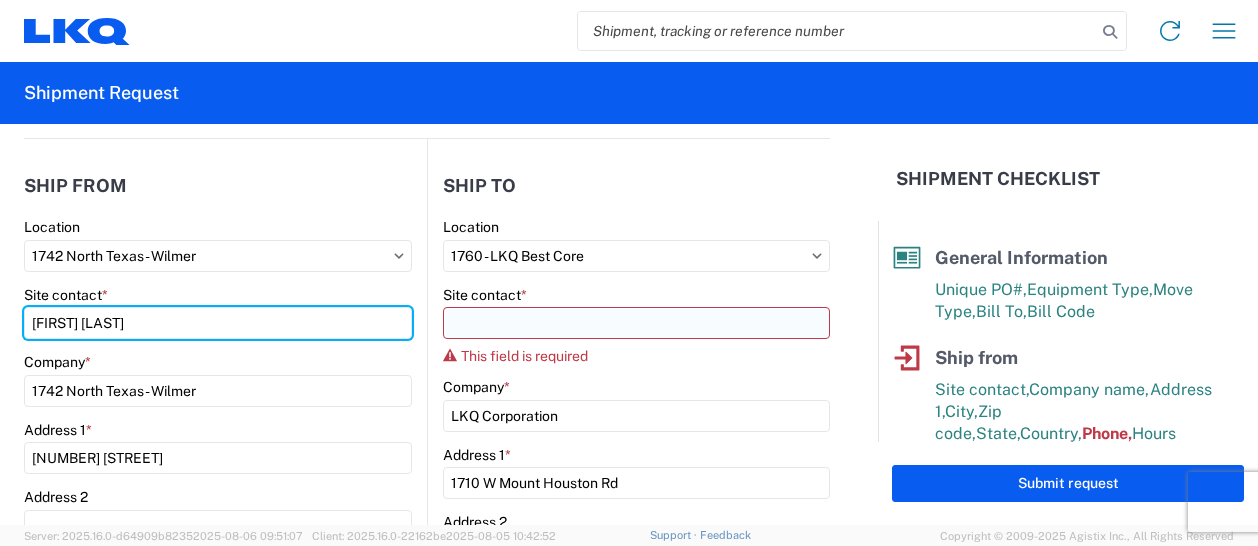 type on "[FIRST] [LAST]" 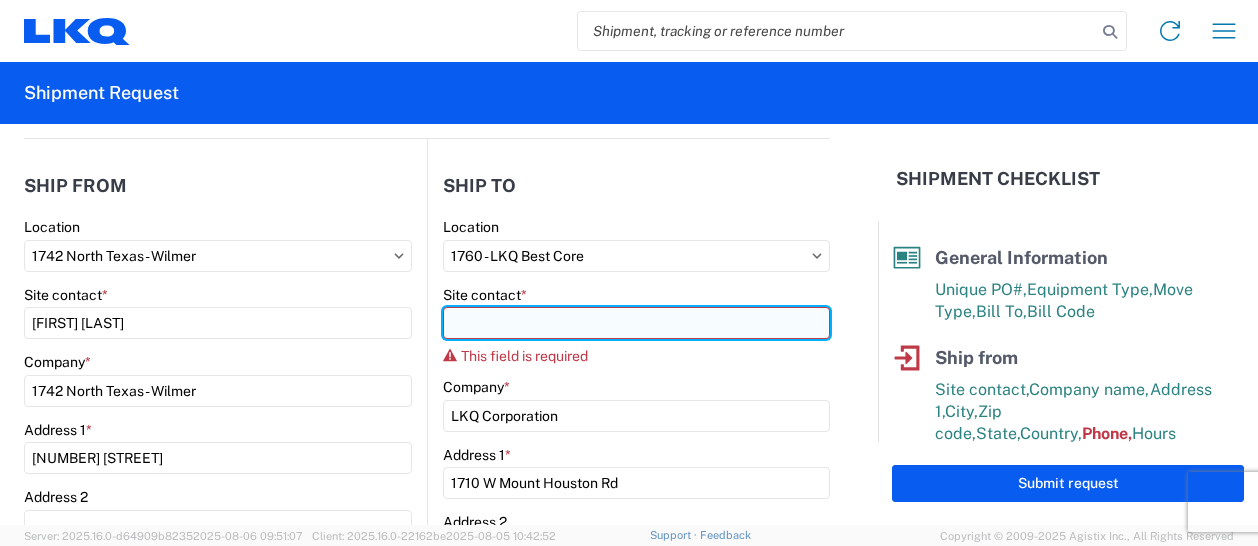 click on "Site contact  *" at bounding box center (636, 323) 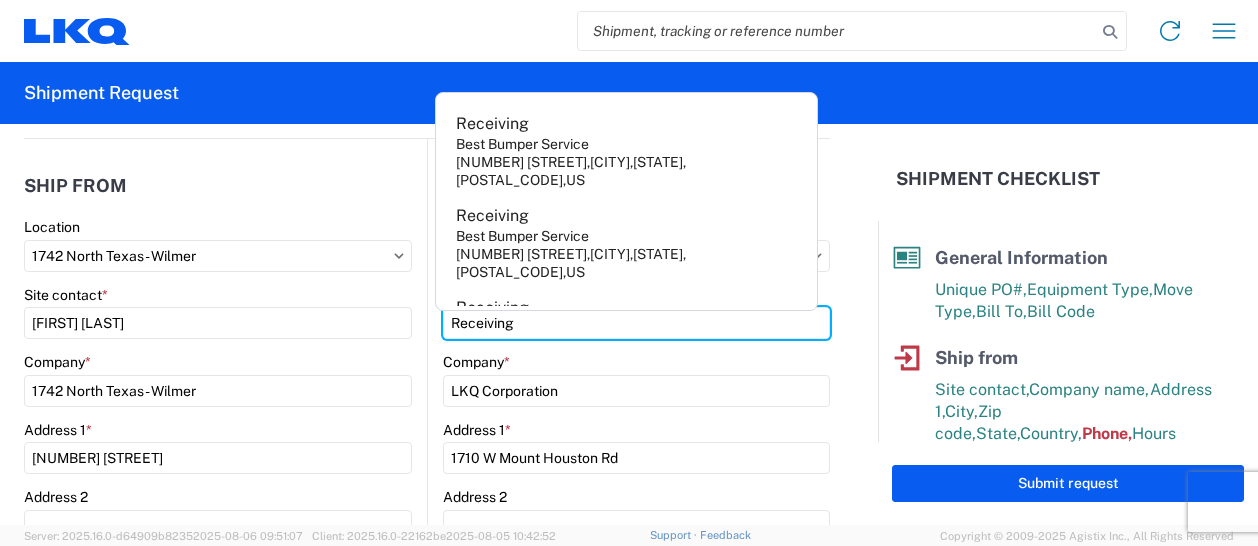 type on "Receiving" 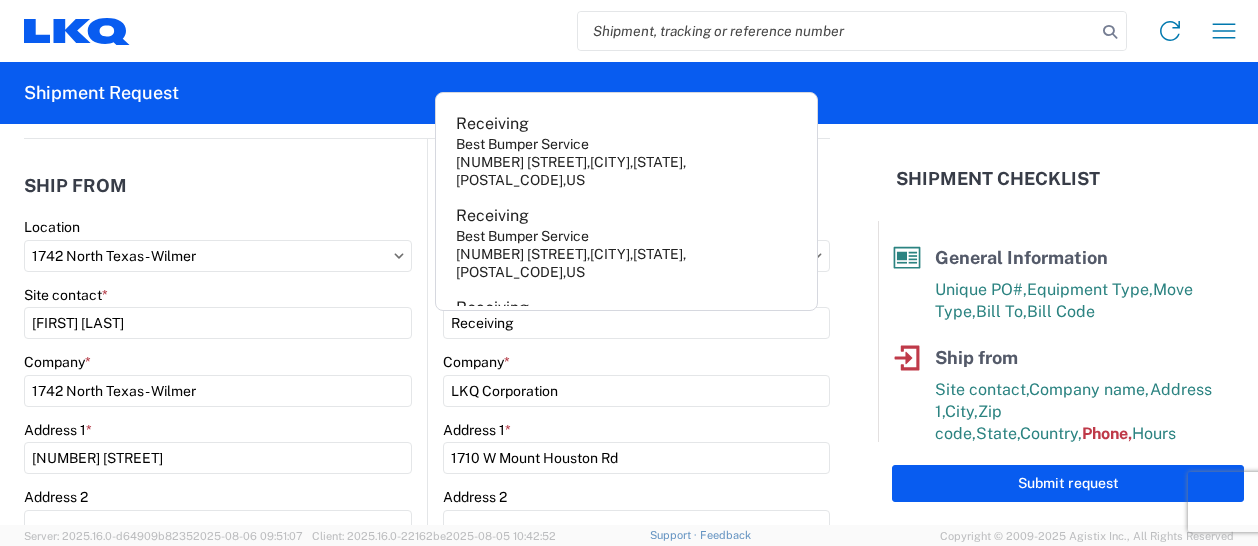 click on "Address 1  *" 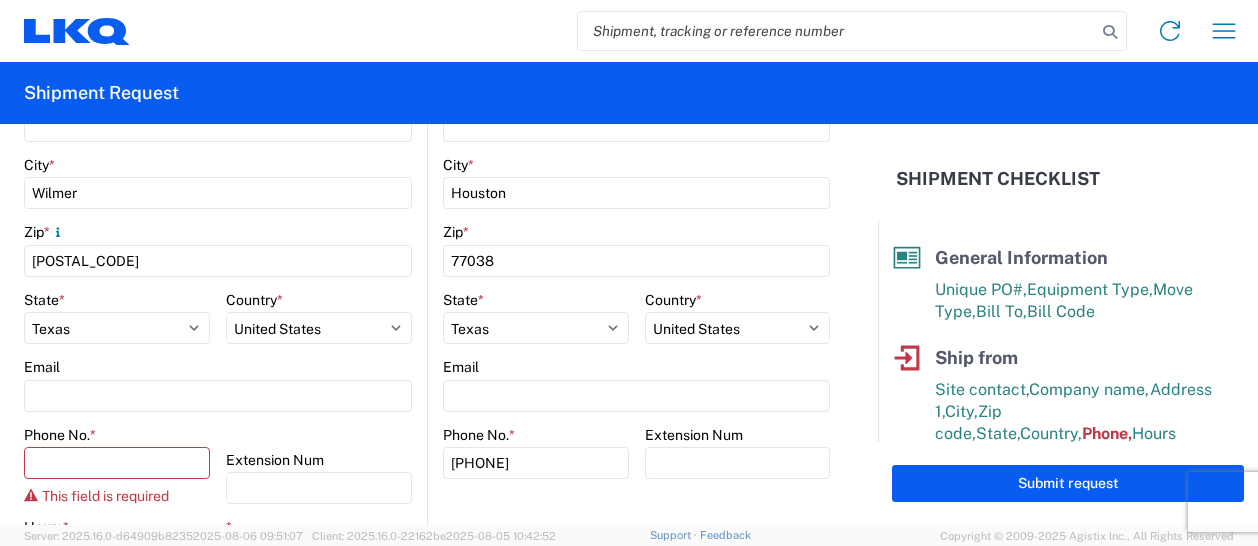 scroll, scrollTop: 700, scrollLeft: 0, axis: vertical 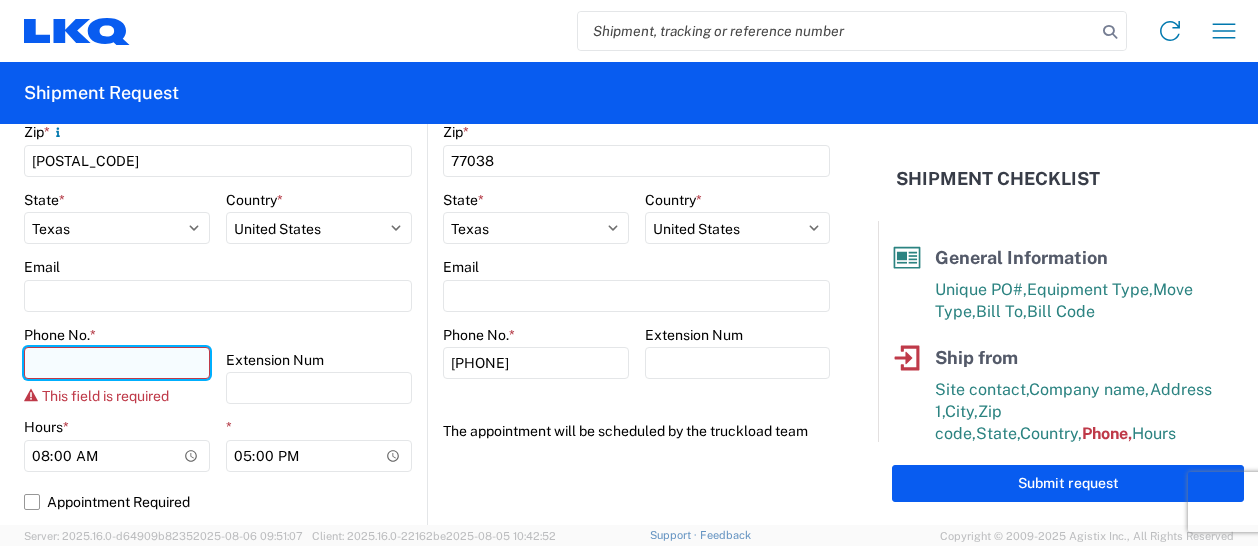 click on "Phone No.  *" at bounding box center [117, 363] 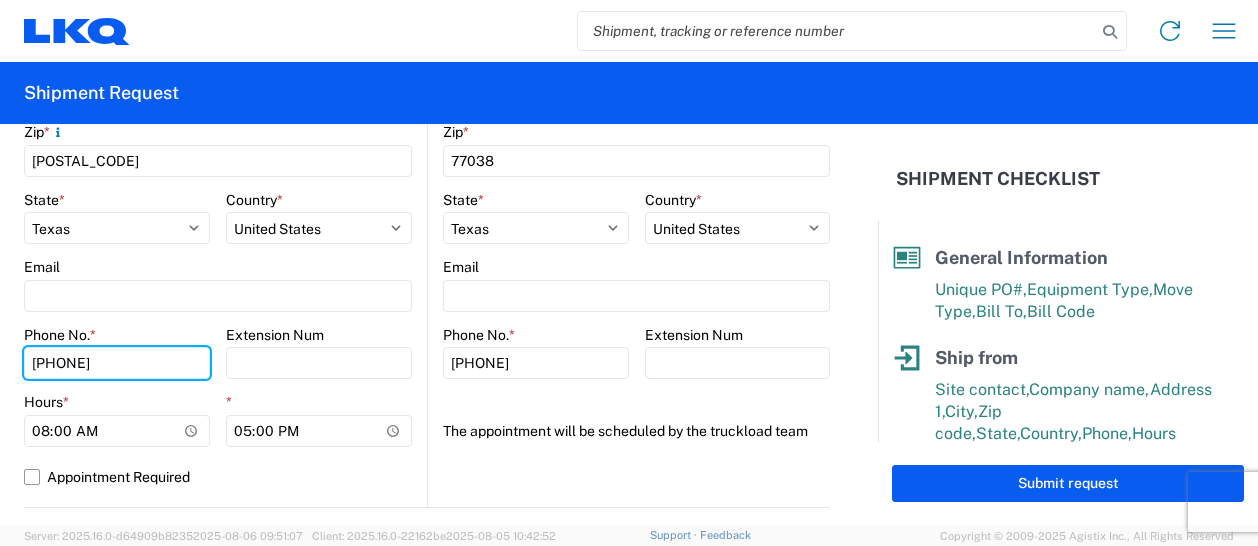 type on "[PHONE]" 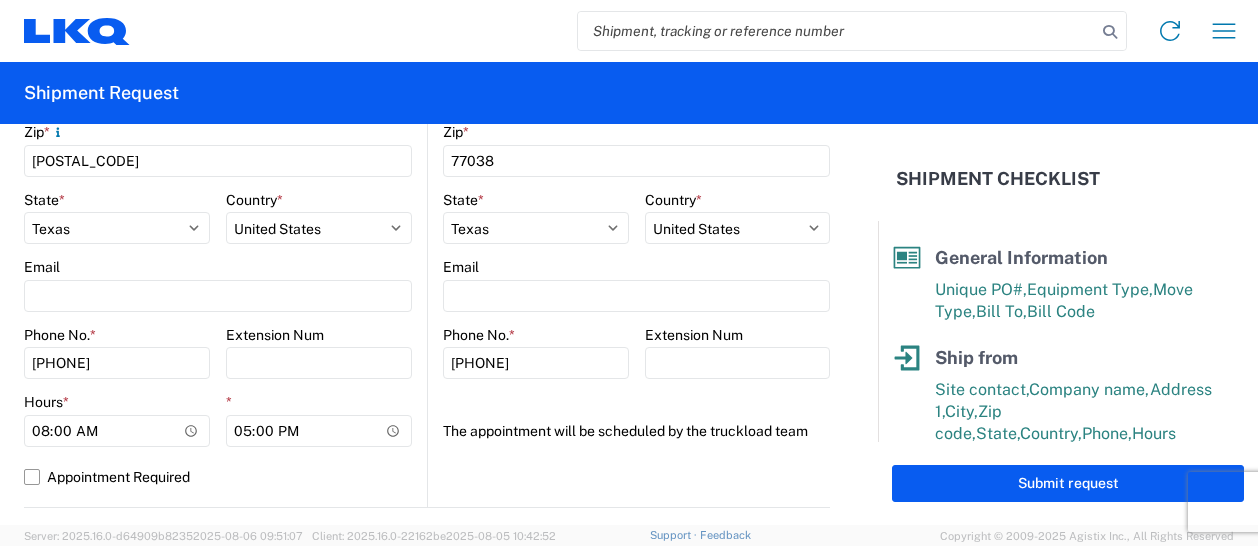 click on "Hours  *" 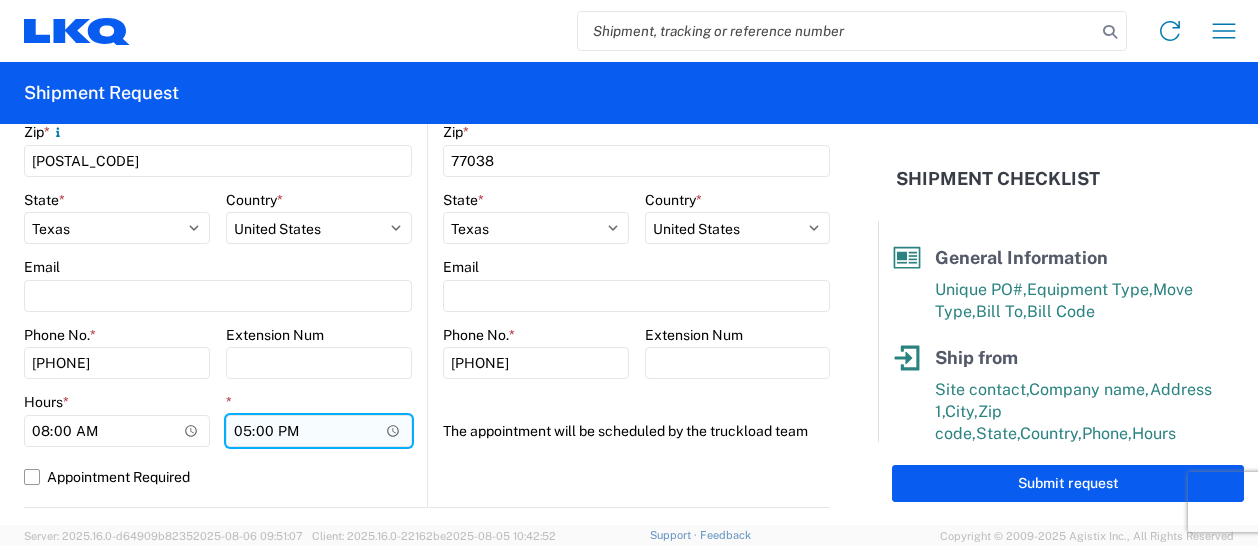 click on "17:00" at bounding box center [319, 431] 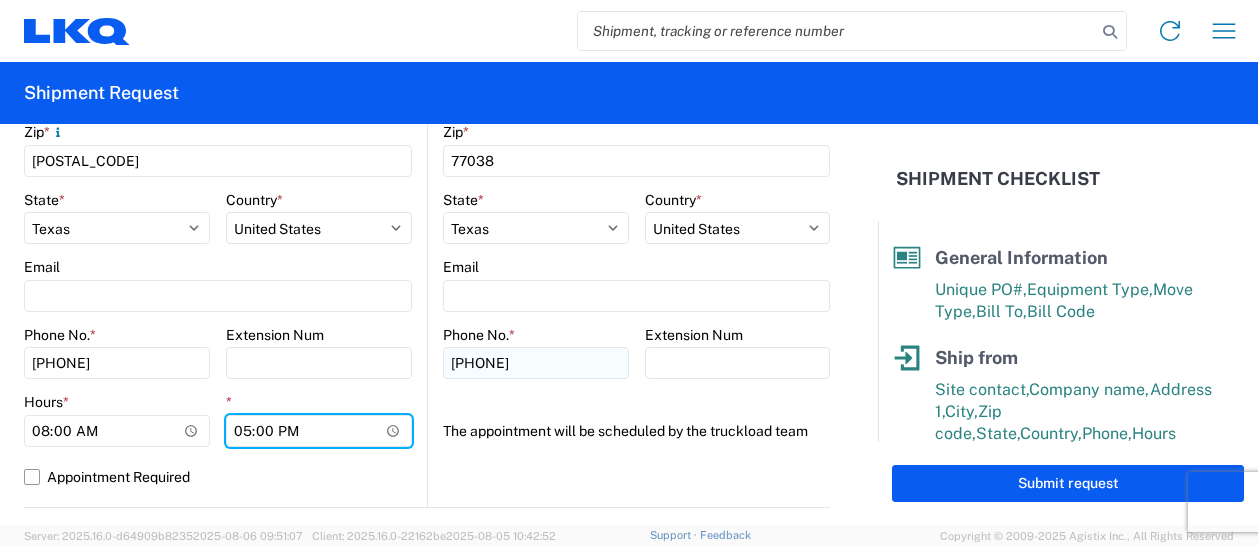 type on "15:00" 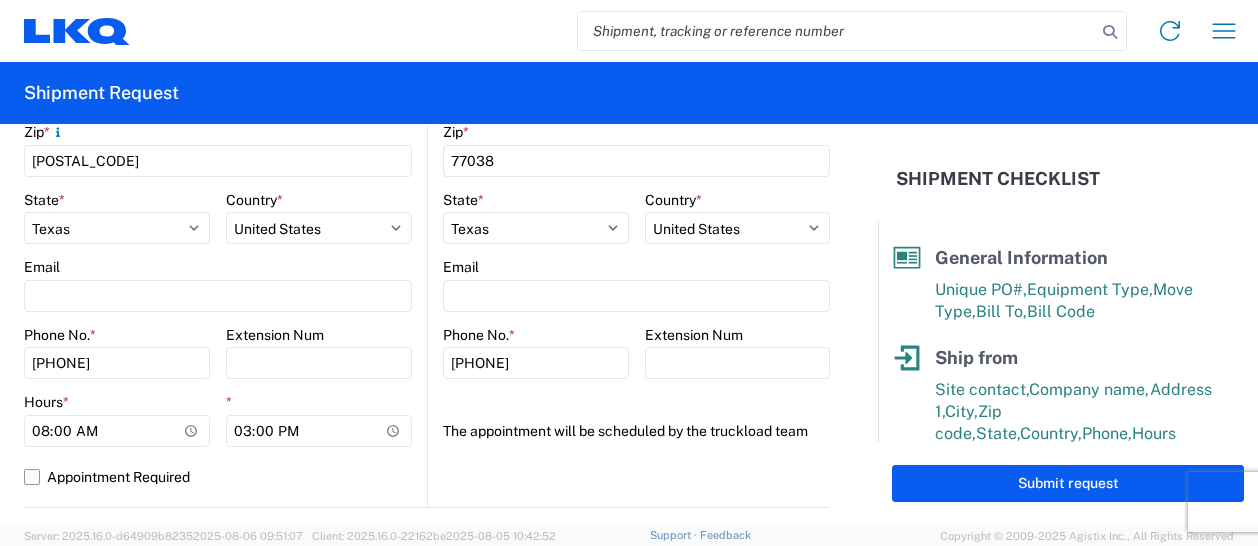 click on "Appointment Required" 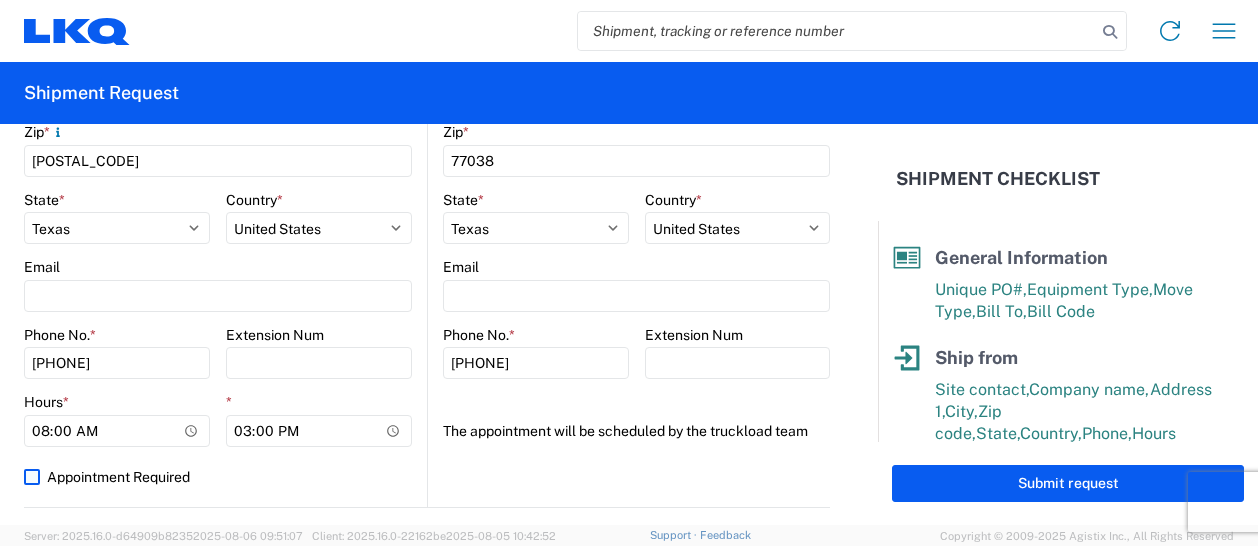 select on "US" 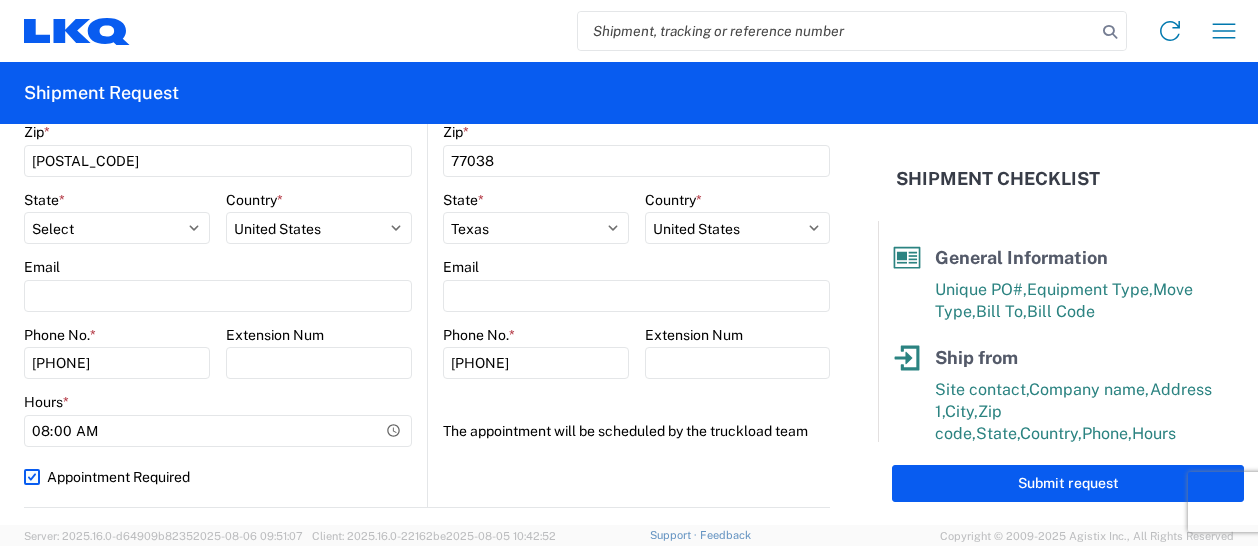 click on "Appointment Required" 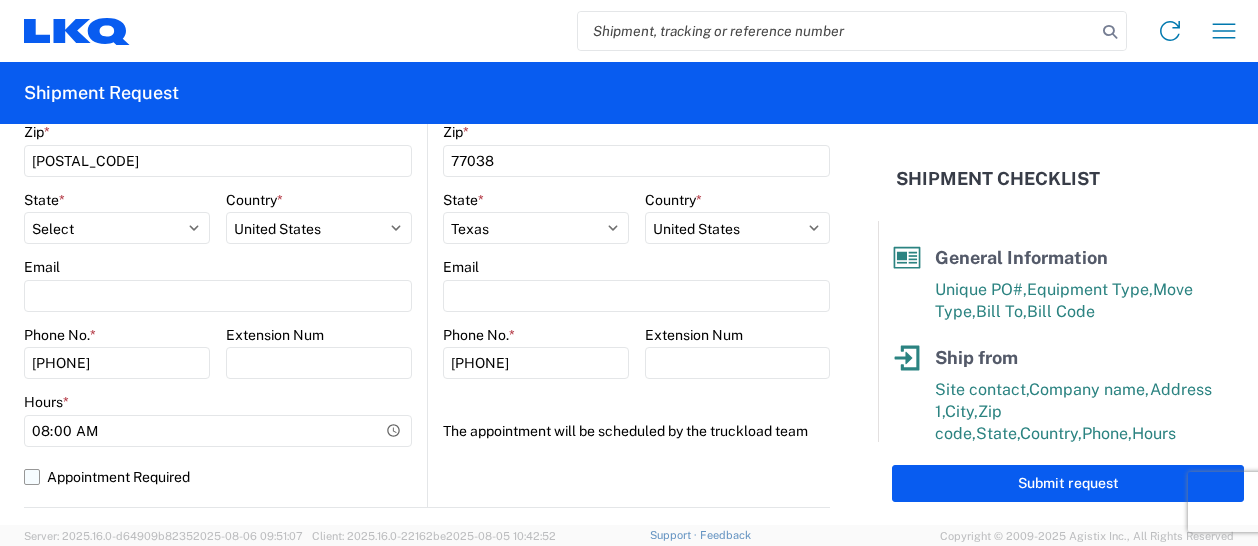 select on "US" 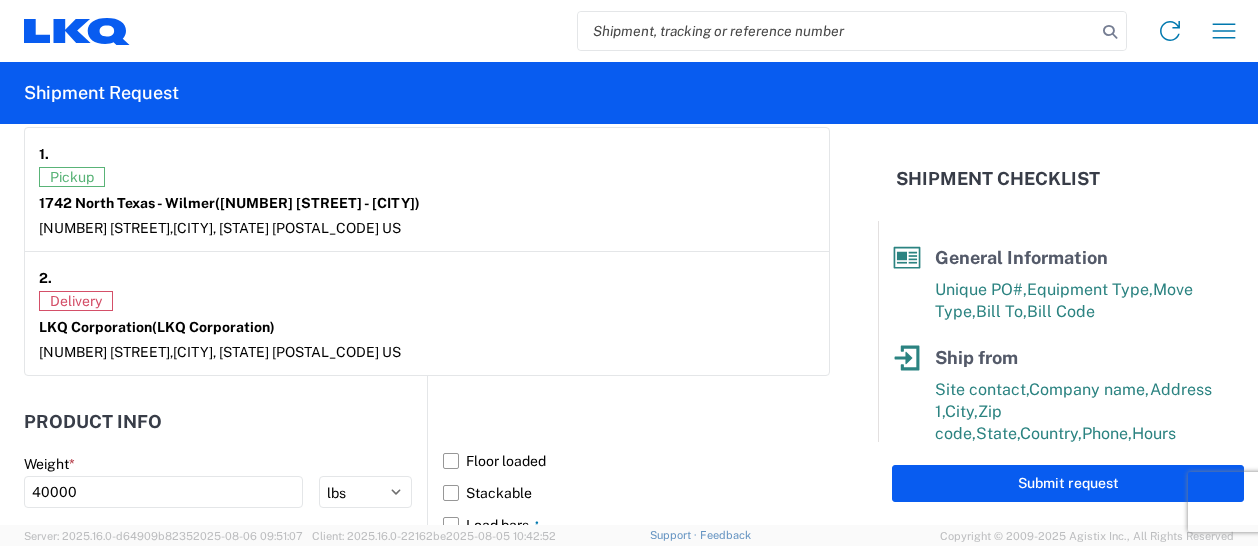 scroll, scrollTop: 1700, scrollLeft: 0, axis: vertical 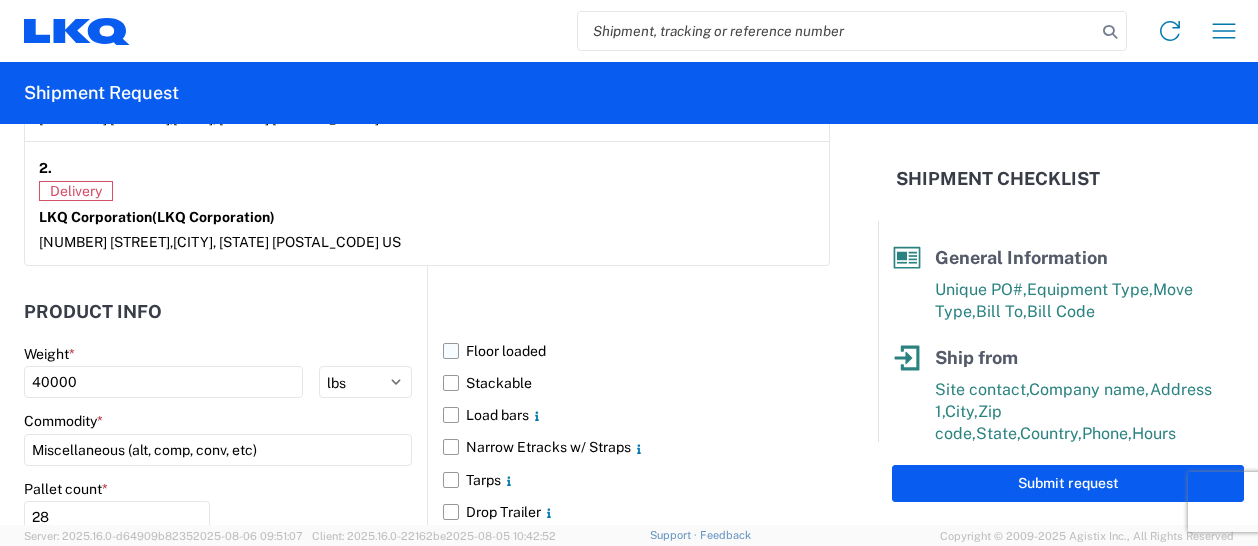 click on "Floor loaded" 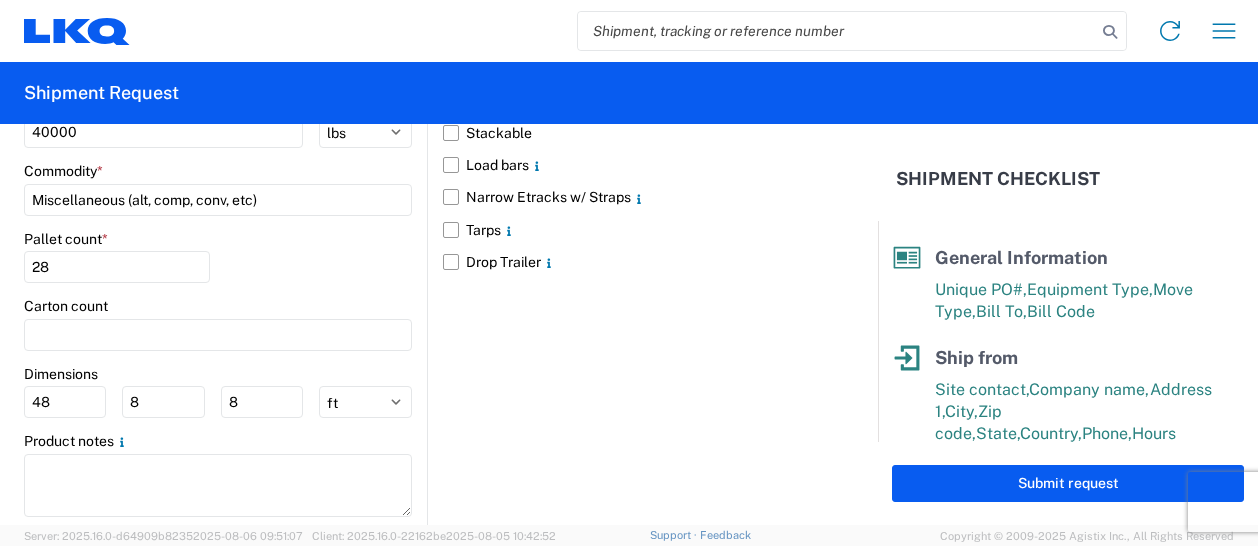 scroll, scrollTop: 1991, scrollLeft: 0, axis: vertical 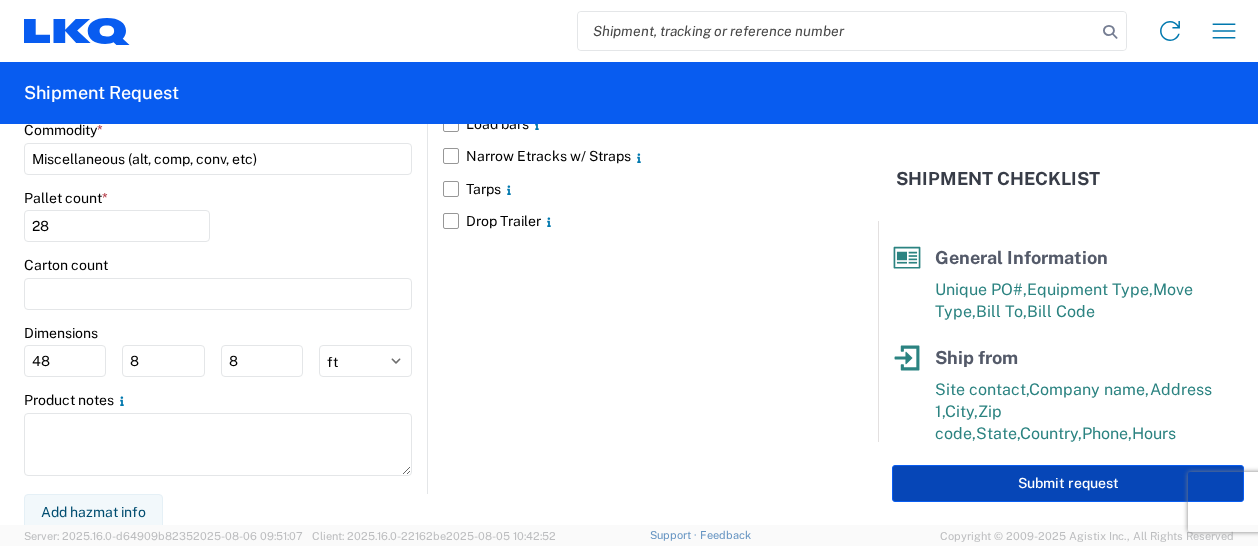 click on "Submit request" 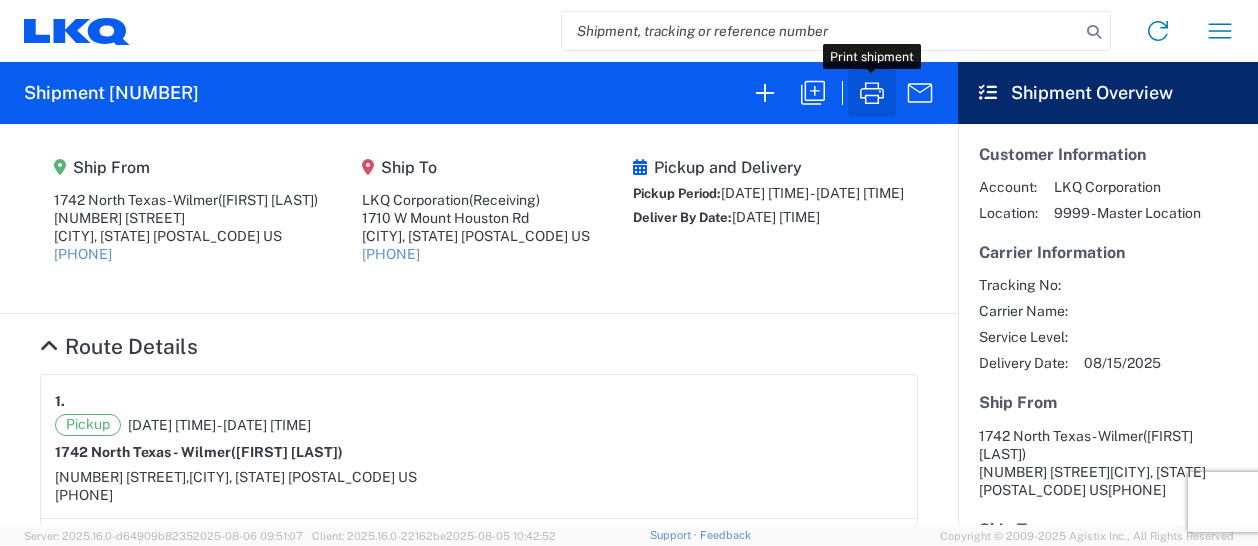 click 